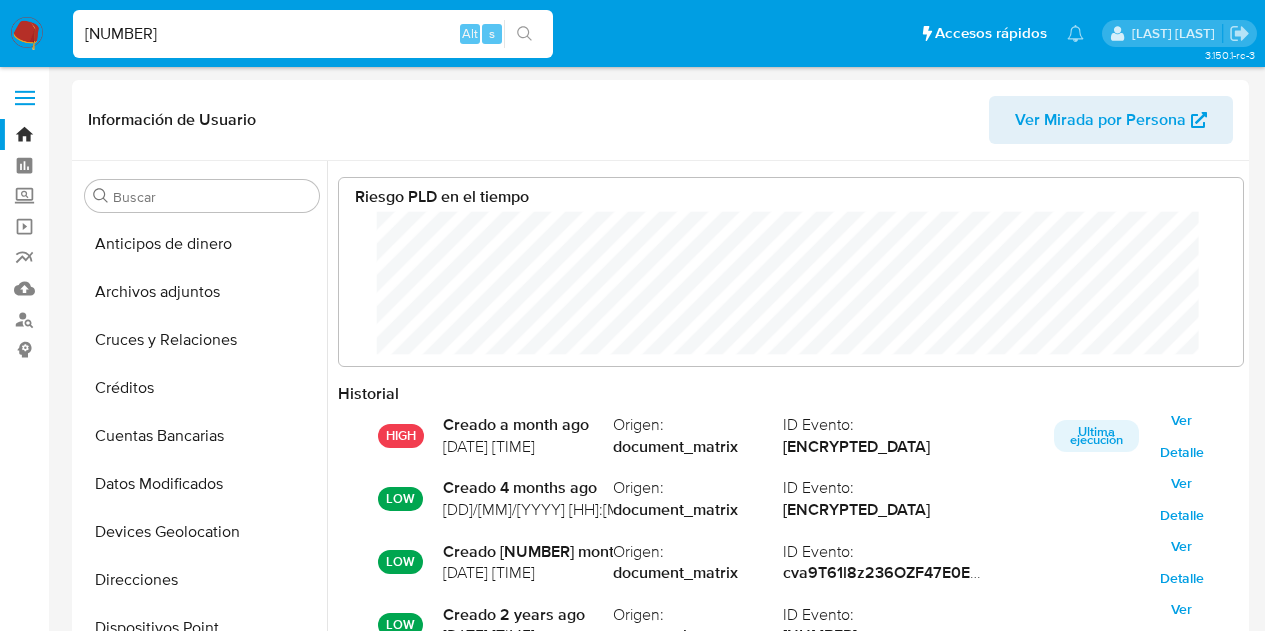 select on "10" 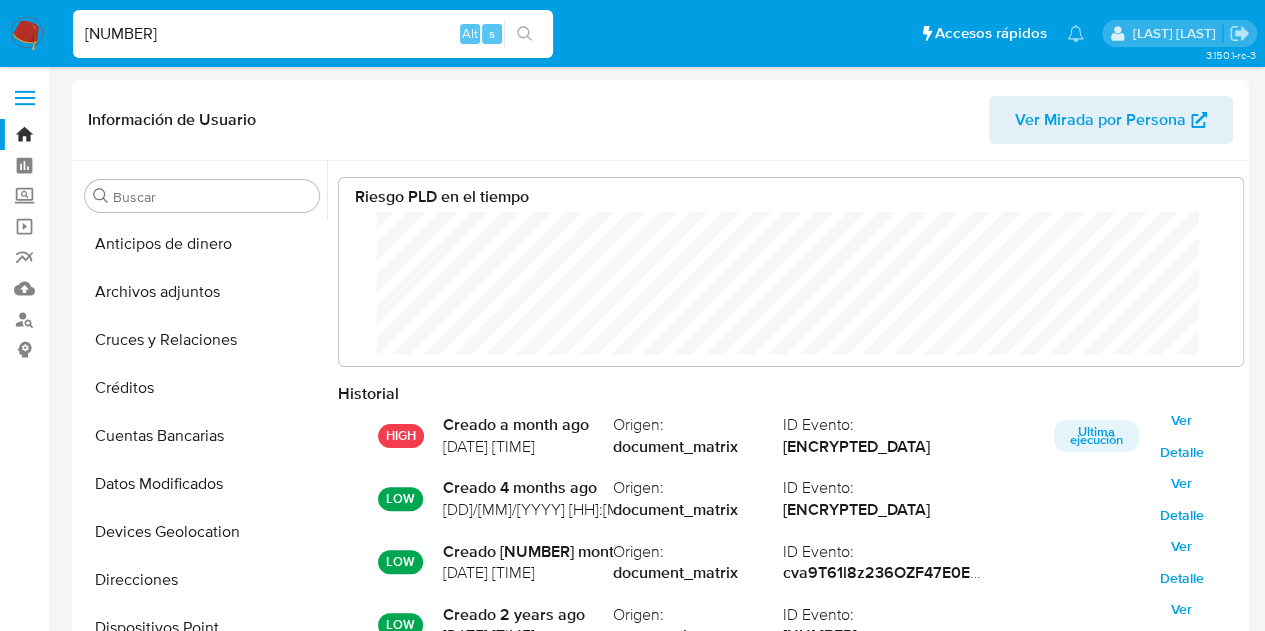scroll, scrollTop: 545, scrollLeft: 0, axis: vertical 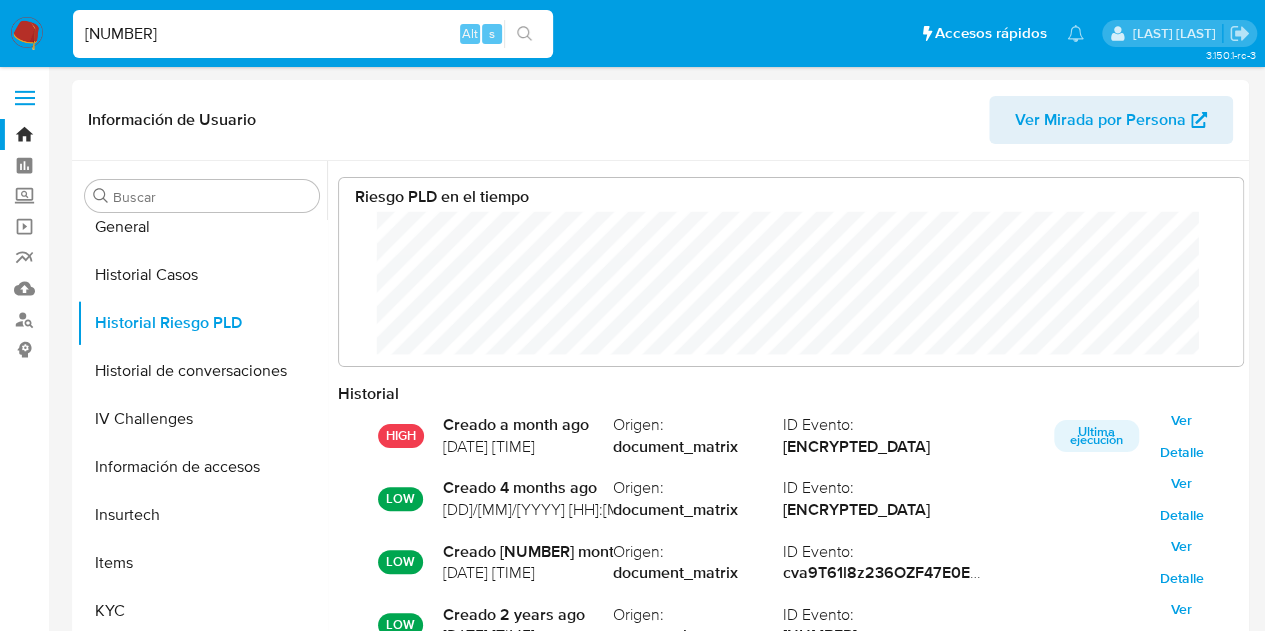 type on "[NUMBER]" 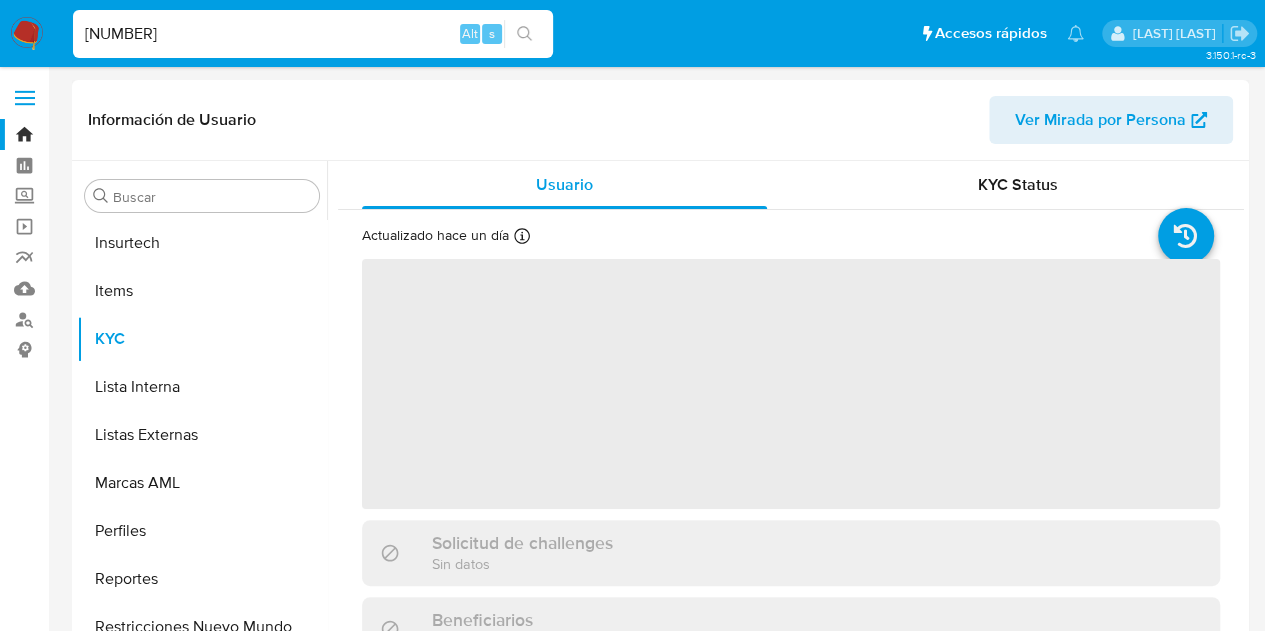 scroll, scrollTop: 845, scrollLeft: 0, axis: vertical 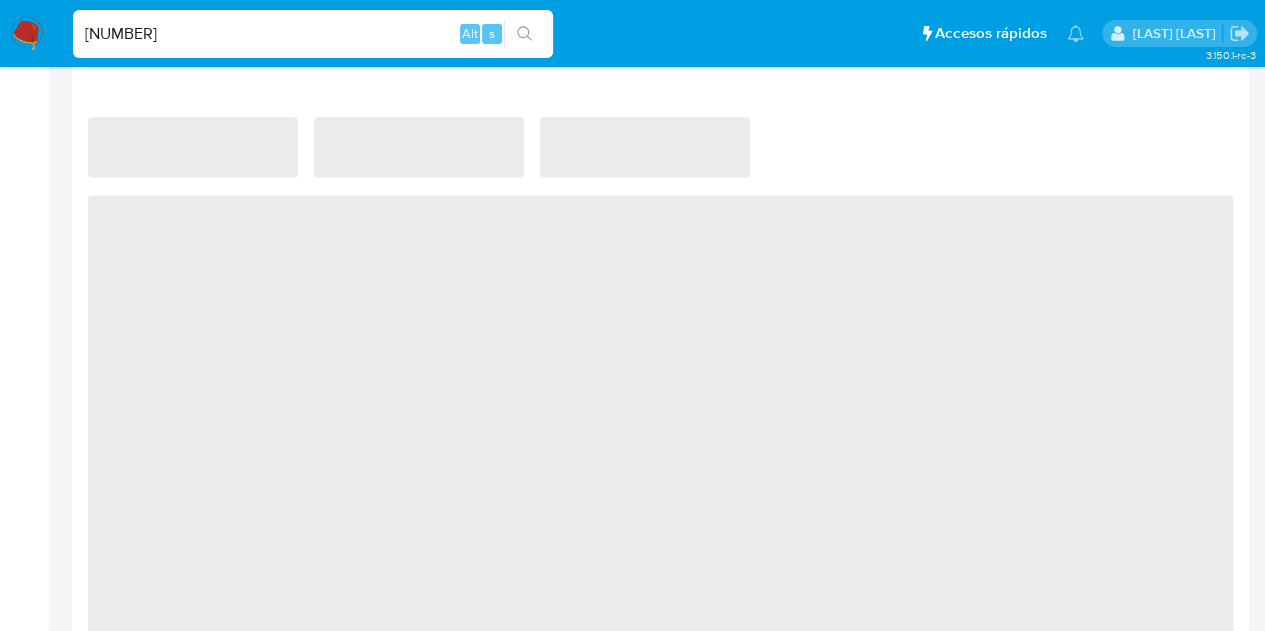 select on "10" 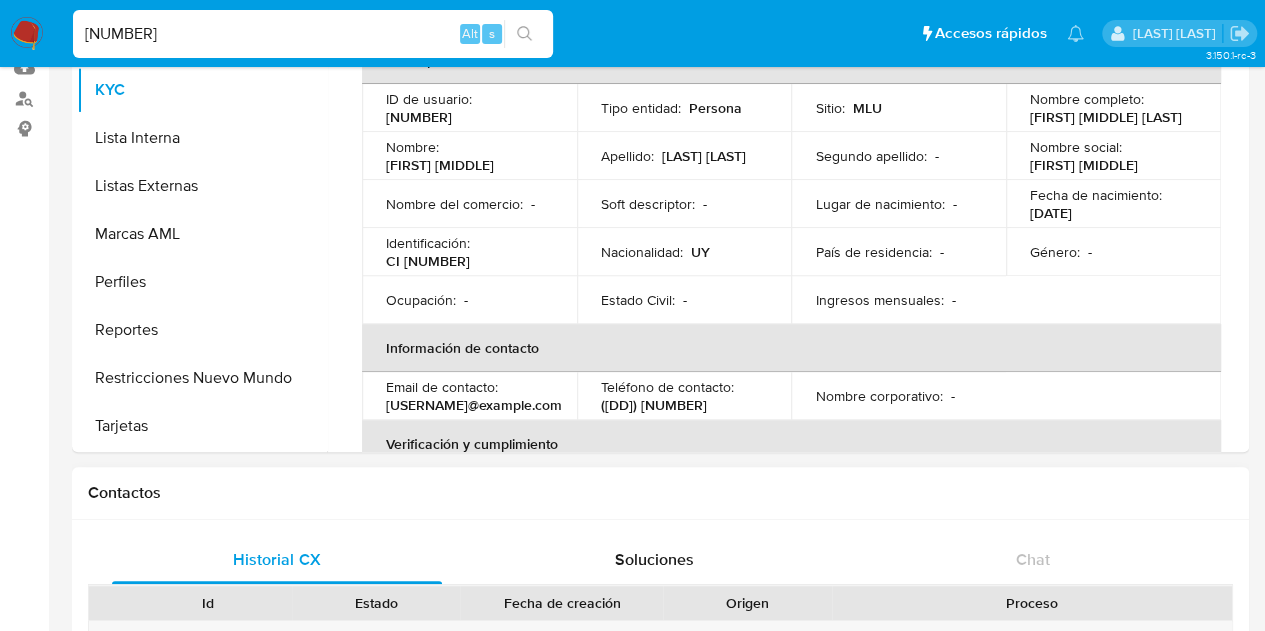 scroll, scrollTop: 23, scrollLeft: 0, axis: vertical 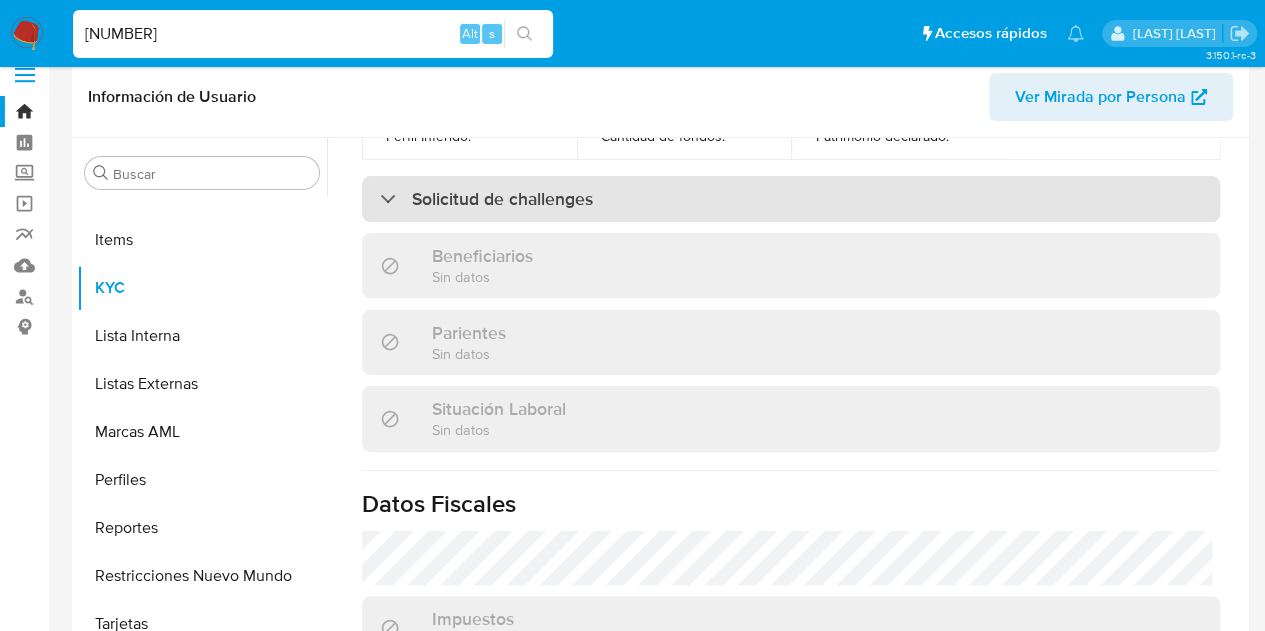 click on "Solicitud de challenges" at bounding box center [502, 199] 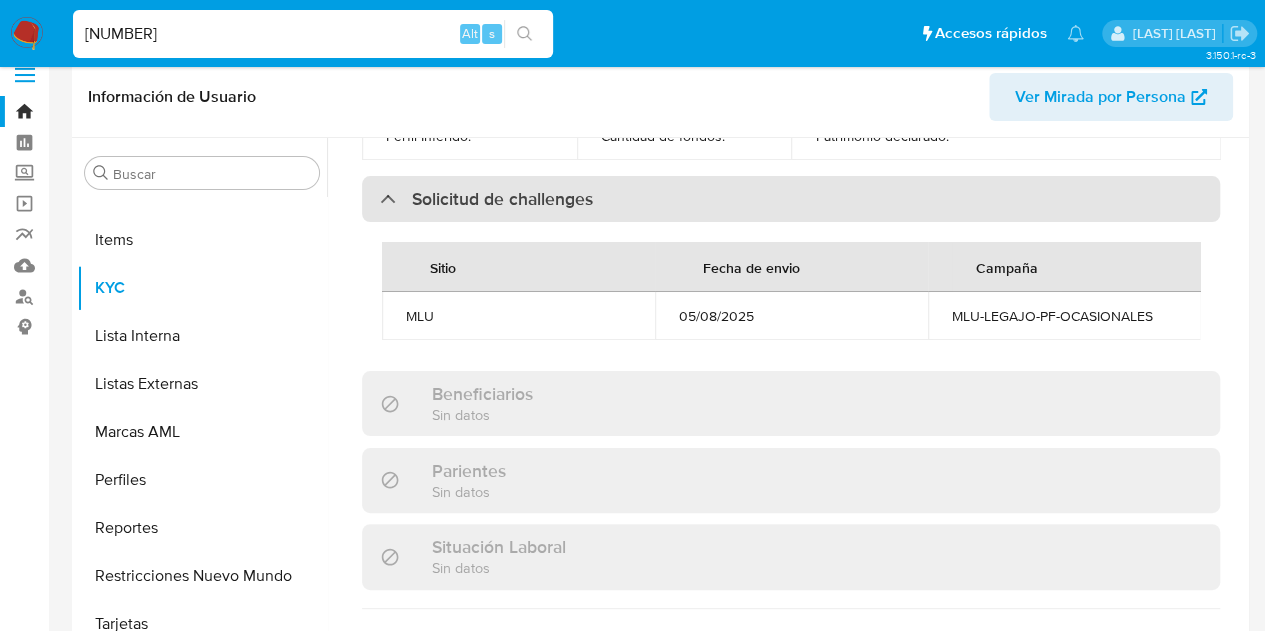 click on "Solicitud de challenges" at bounding box center (791, 199) 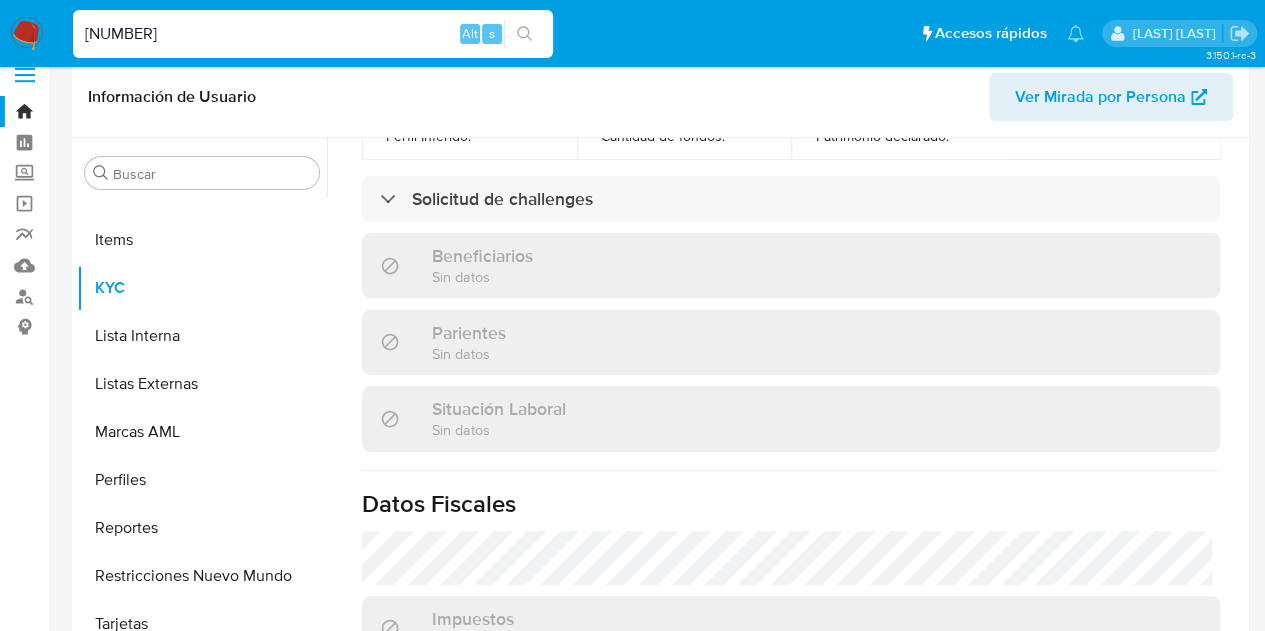 click on "[NUMBER]" at bounding box center (313, 34) 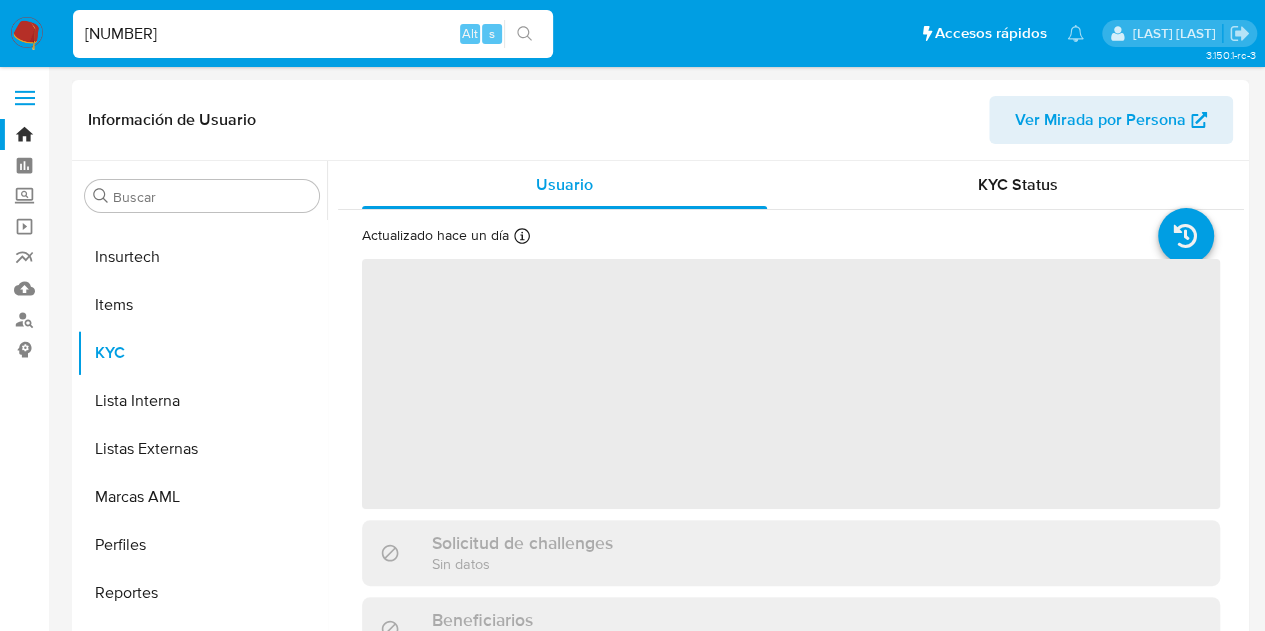 scroll, scrollTop: 845, scrollLeft: 0, axis: vertical 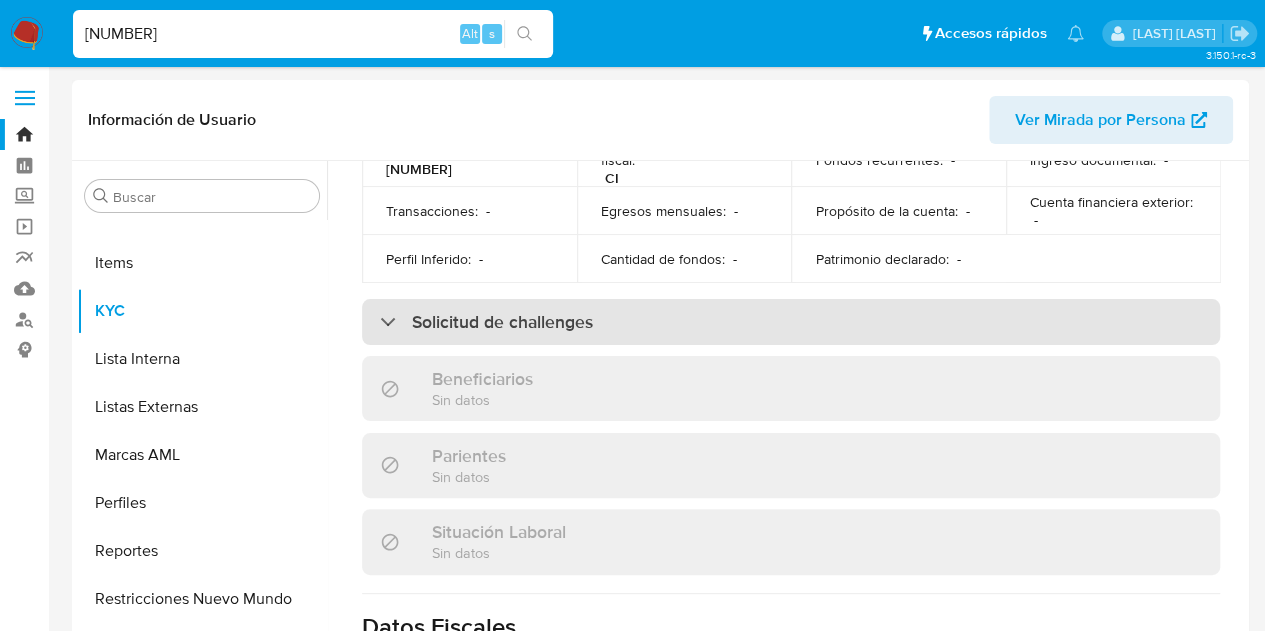 select on "10" 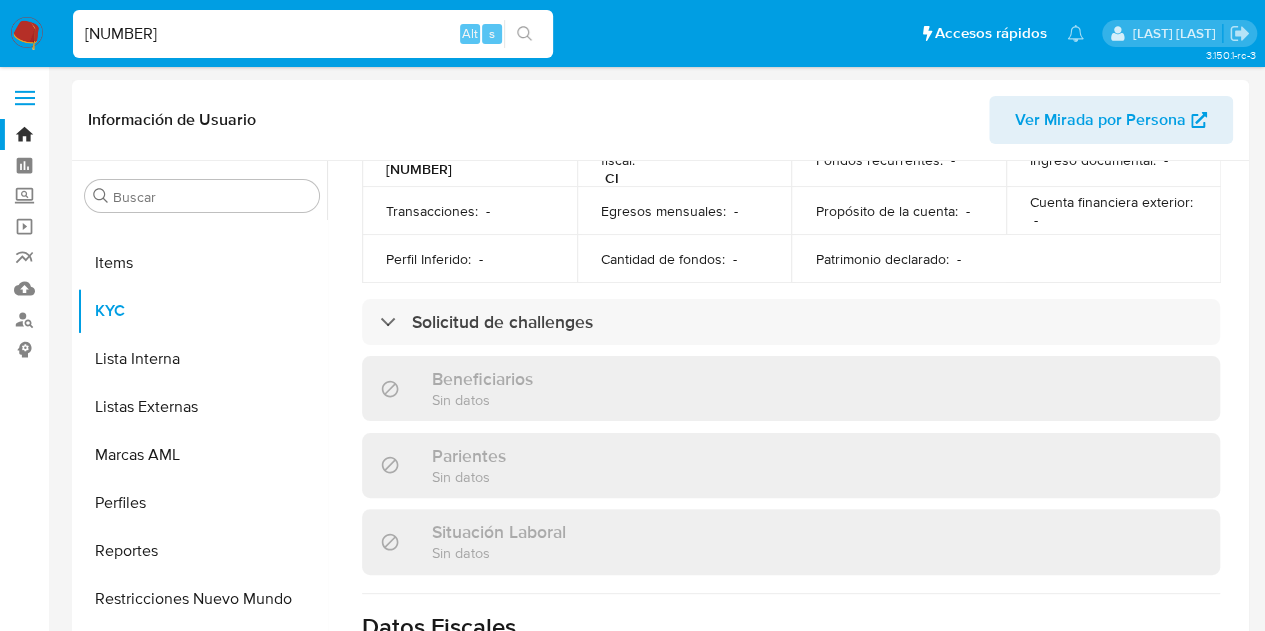 click on "Actualizado hace 2 días   Creado: [DATE] [TIME] Actualizado: [DATE] [TIME] Datos personales   ID de usuario :    [NUMBER]   Tipo entidad :    Persona   Sitio :    MLU   Nombre completo :    [FIRST] [LAST] [LAST]   Nombre :    [FIRST] [LAST]   Apellido :    [LAST] [LAST]   Segundo apellido :    -   Nombre social :    [FIRST]   Nombre del comercio :    -   Soft descriptor :    -   Lugar de nacimiento :    -   Fecha de nacimiento :    [DATE]   Identificación :    CI [NUMBER]   Nacionalidad :    UY   País de residencia :    -   Género :    -   Ocupación :    -   Estado Civil :    -   Ingresos mensuales :    - Información de contacto   Email de contacto :    [EMAIL]   Teléfono de contacto :    [PHONE]   Nombre corporativo :    - Verificación y cumplimiento   Nivel de KYC :    verified   Sujeto obligado :    -   Fatca :    -   PEP autodeclarado :    Sí   PEP confirmado   Obtenido de listas internas :    Sí   :    -   :" at bounding box center [791, 266] 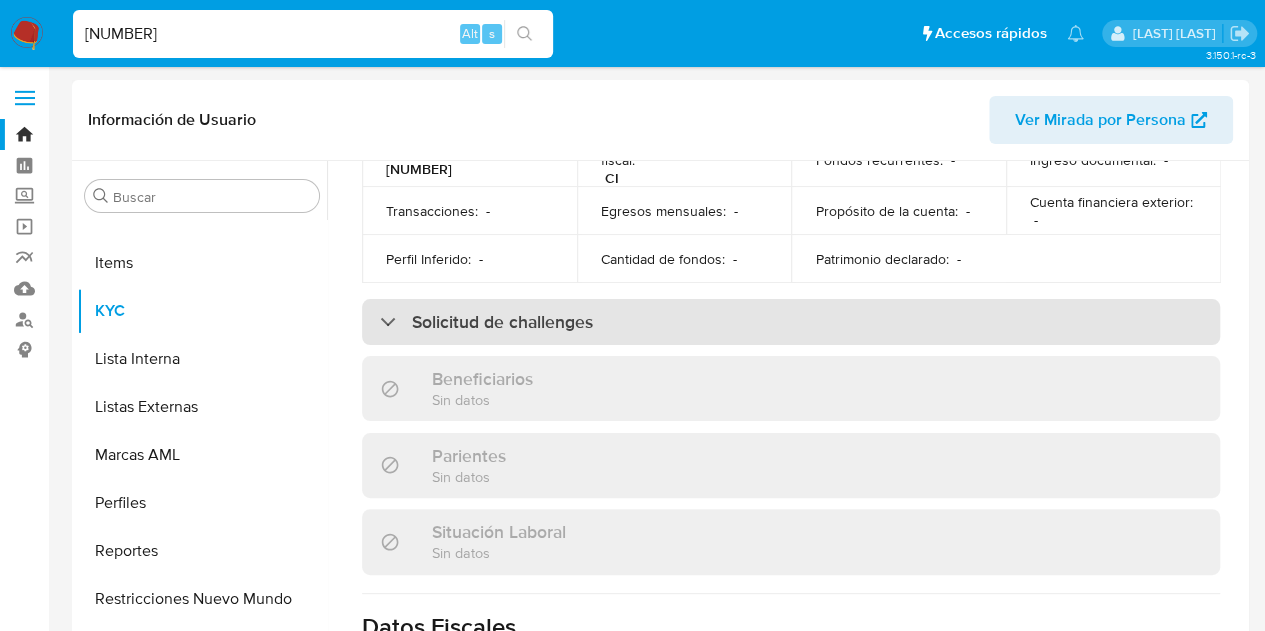 click on "Solicitud de challenges" at bounding box center (791, 322) 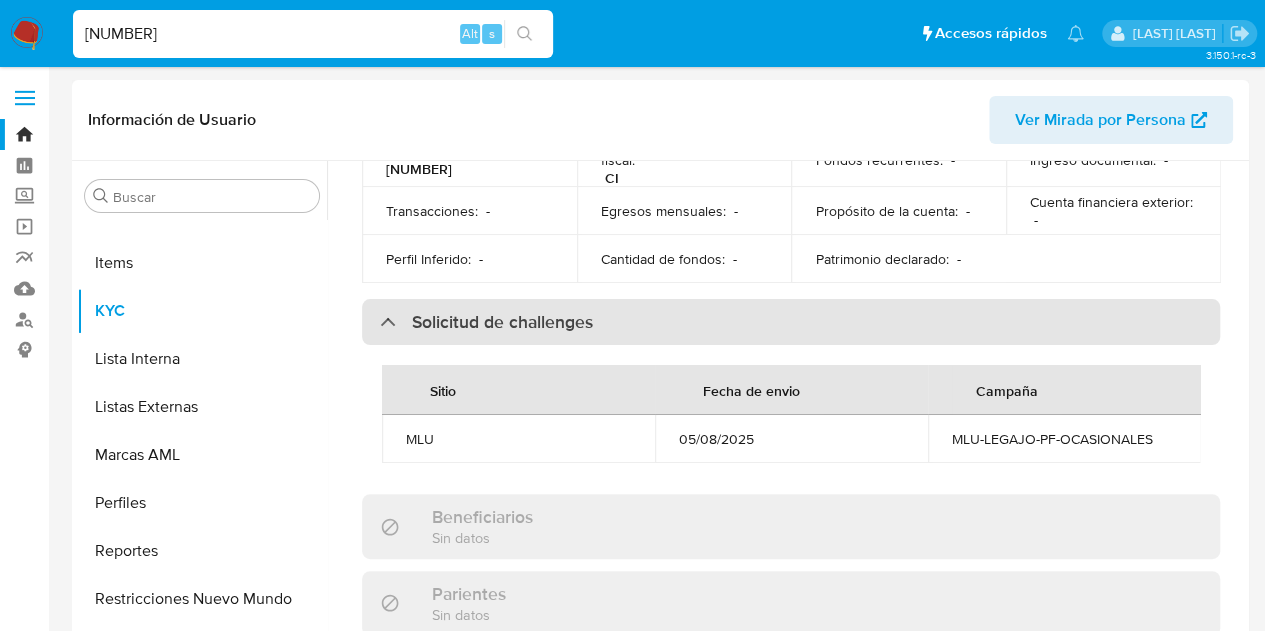 click on "Solicitud de challenges" at bounding box center [791, 322] 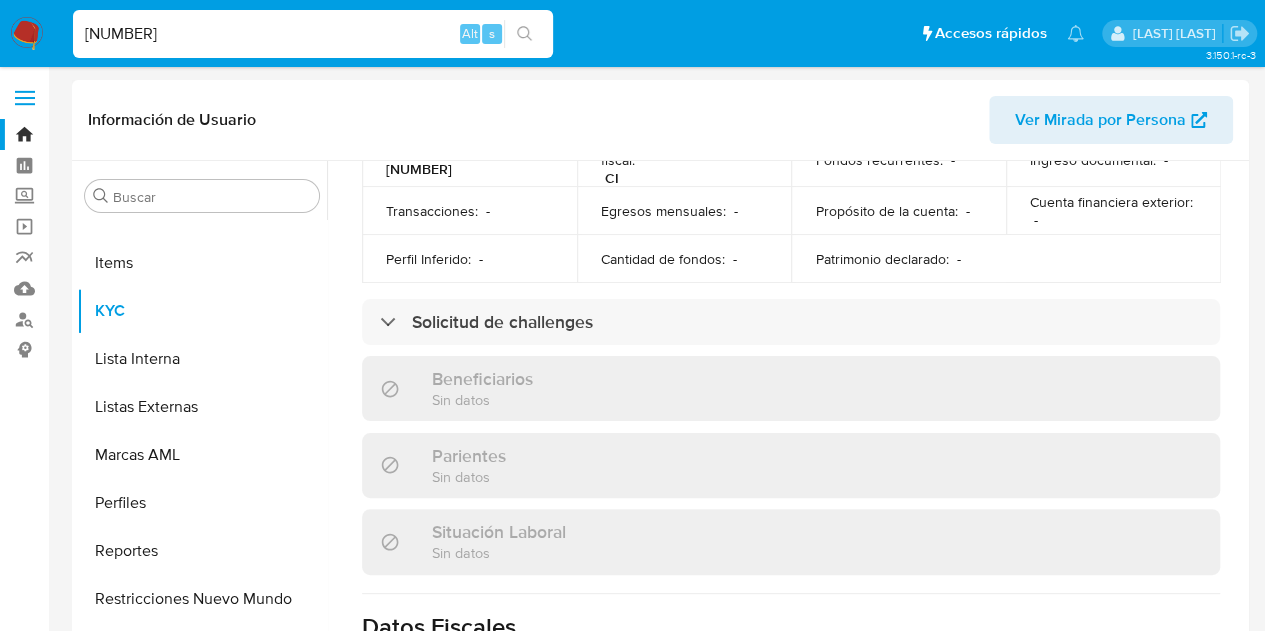 scroll, scrollTop: 100, scrollLeft: 0, axis: vertical 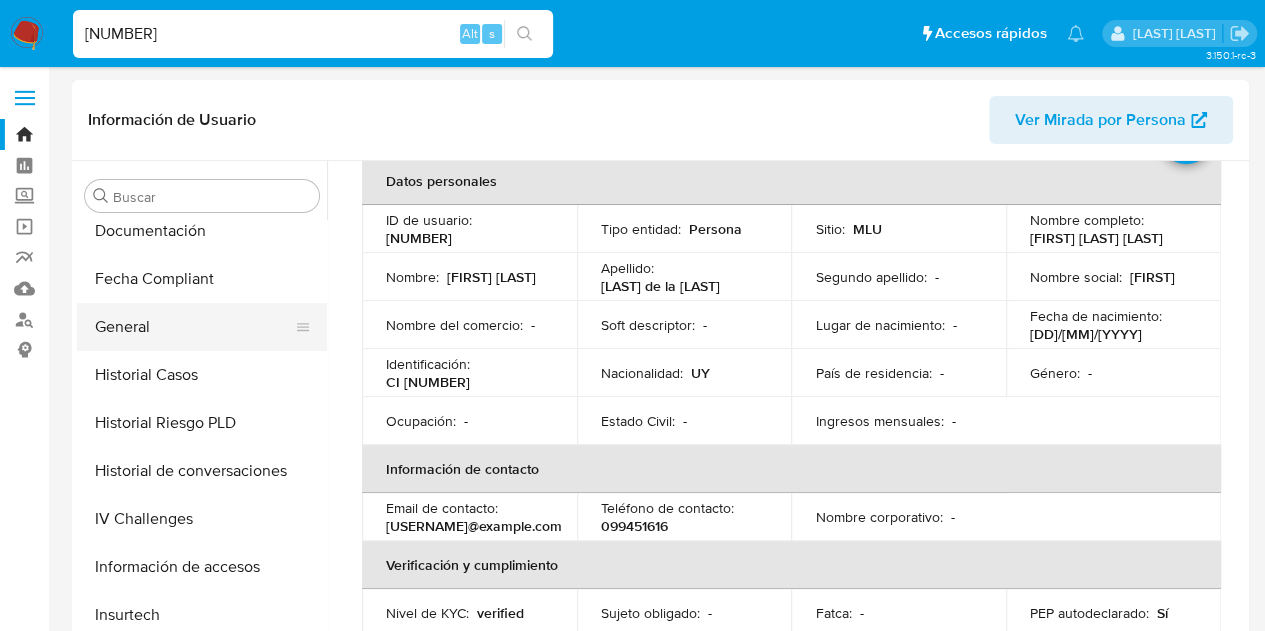 click on "General" at bounding box center (194, 327) 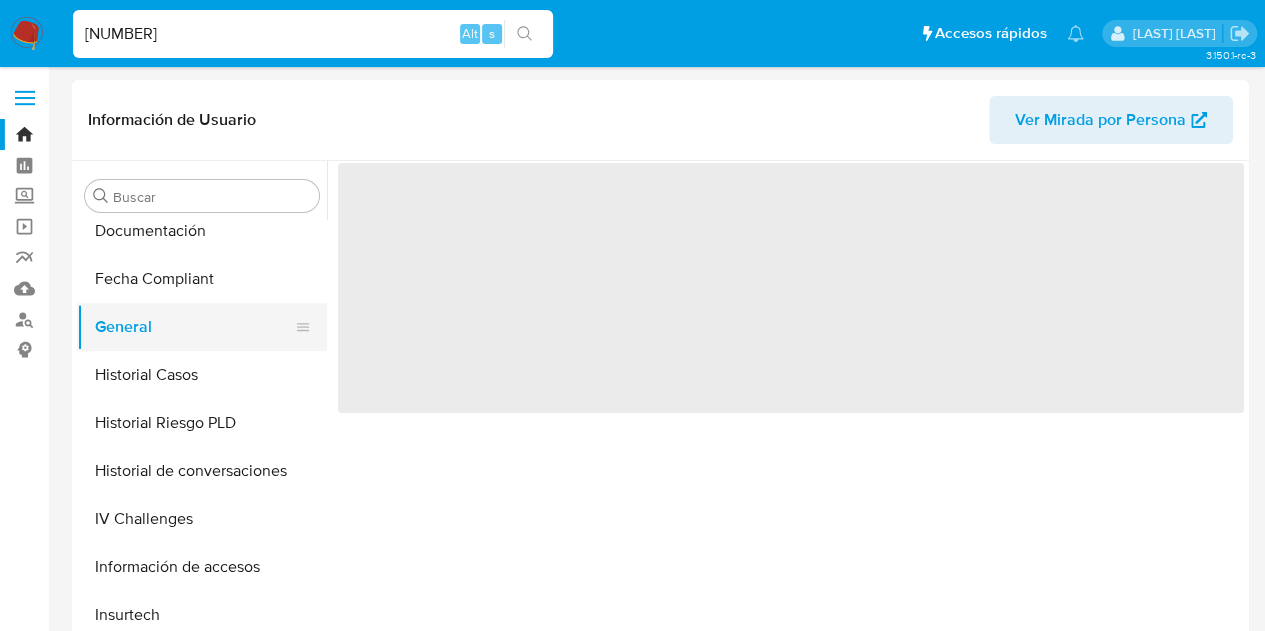 scroll, scrollTop: 0, scrollLeft: 0, axis: both 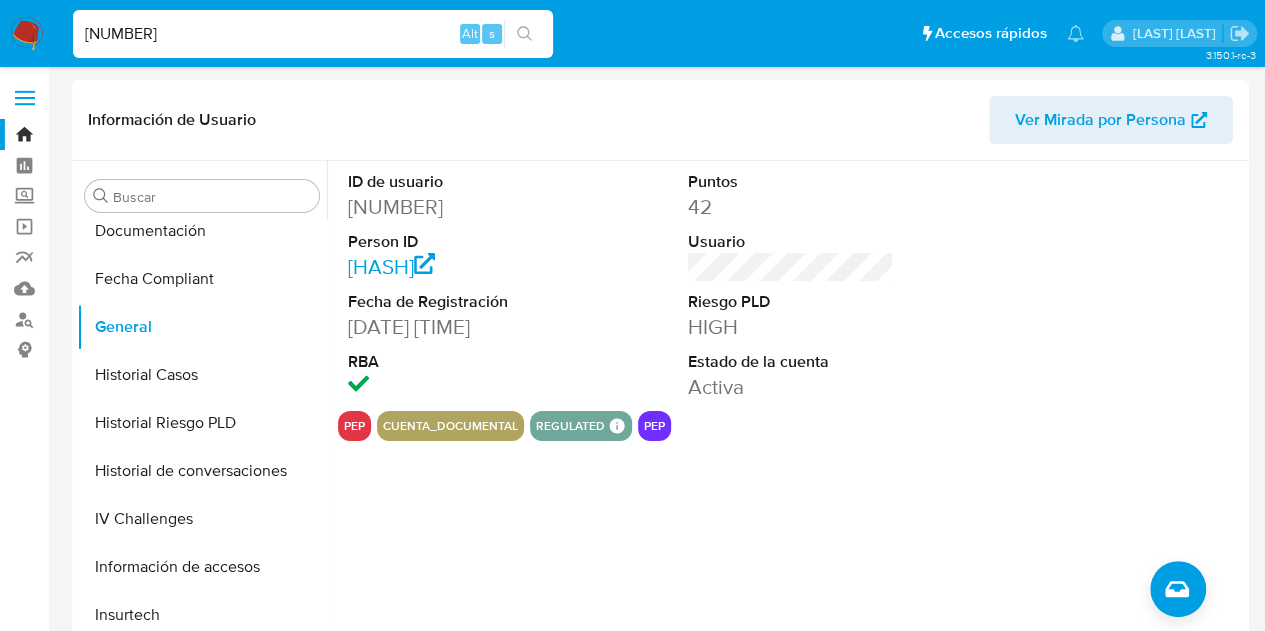 click on "[NUMBER]" at bounding box center [313, 34] 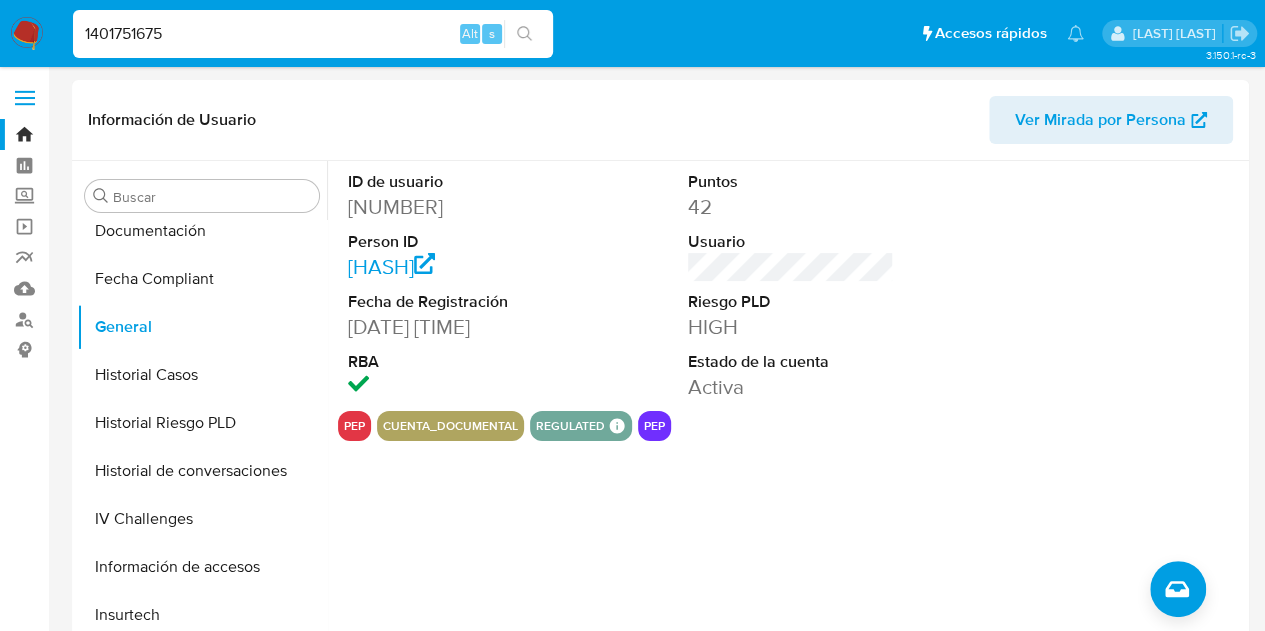 type on "1401751675" 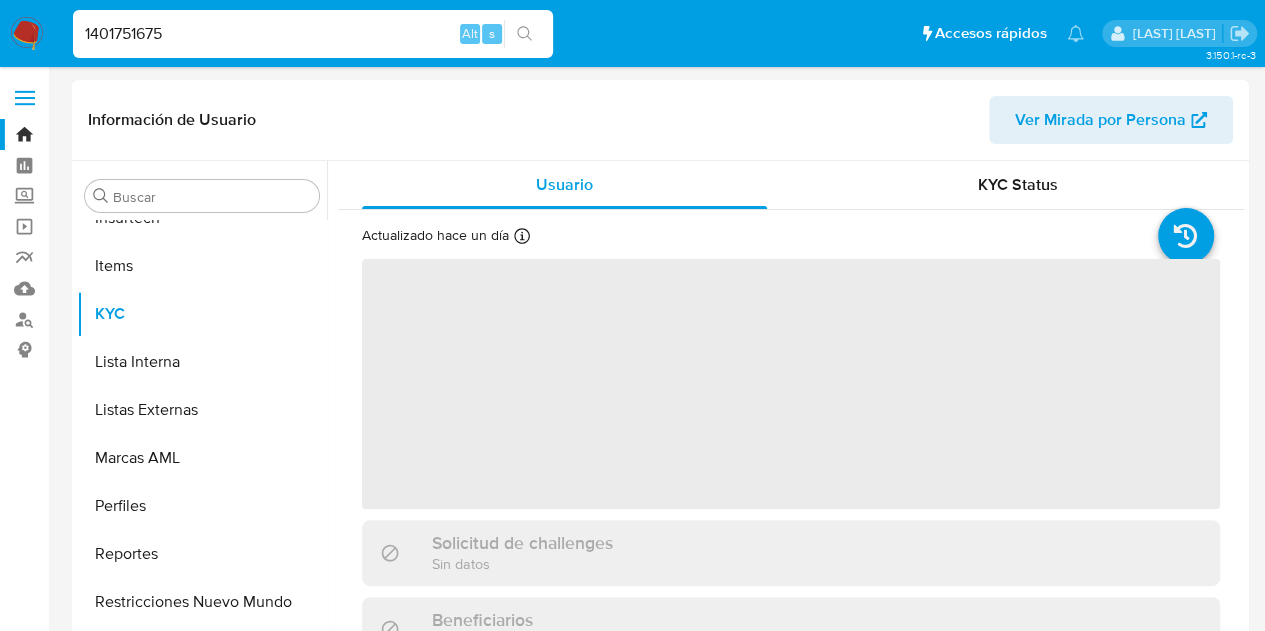 scroll, scrollTop: 845, scrollLeft: 0, axis: vertical 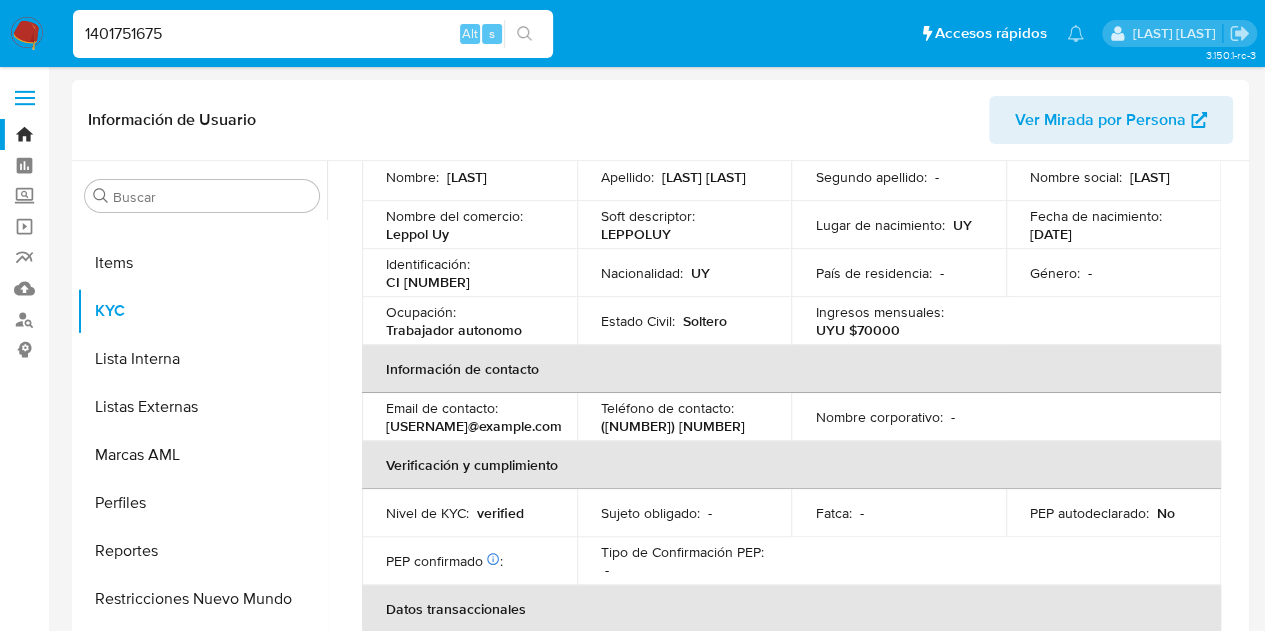 select on "10" 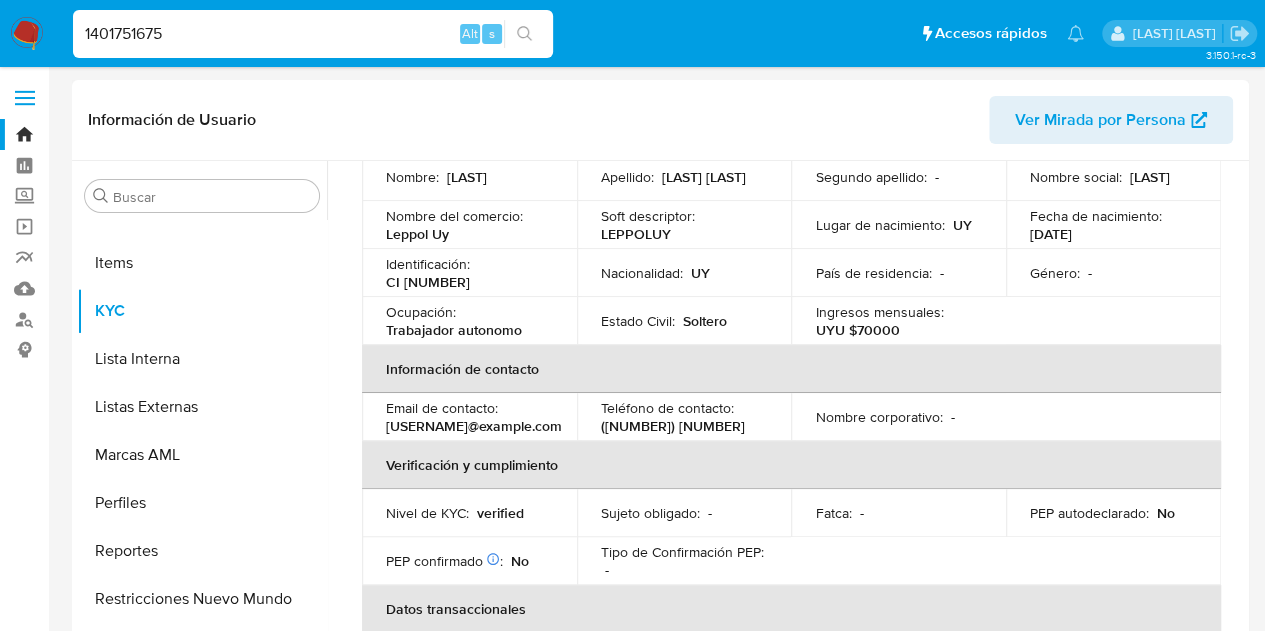 scroll, scrollTop: 500, scrollLeft: 0, axis: vertical 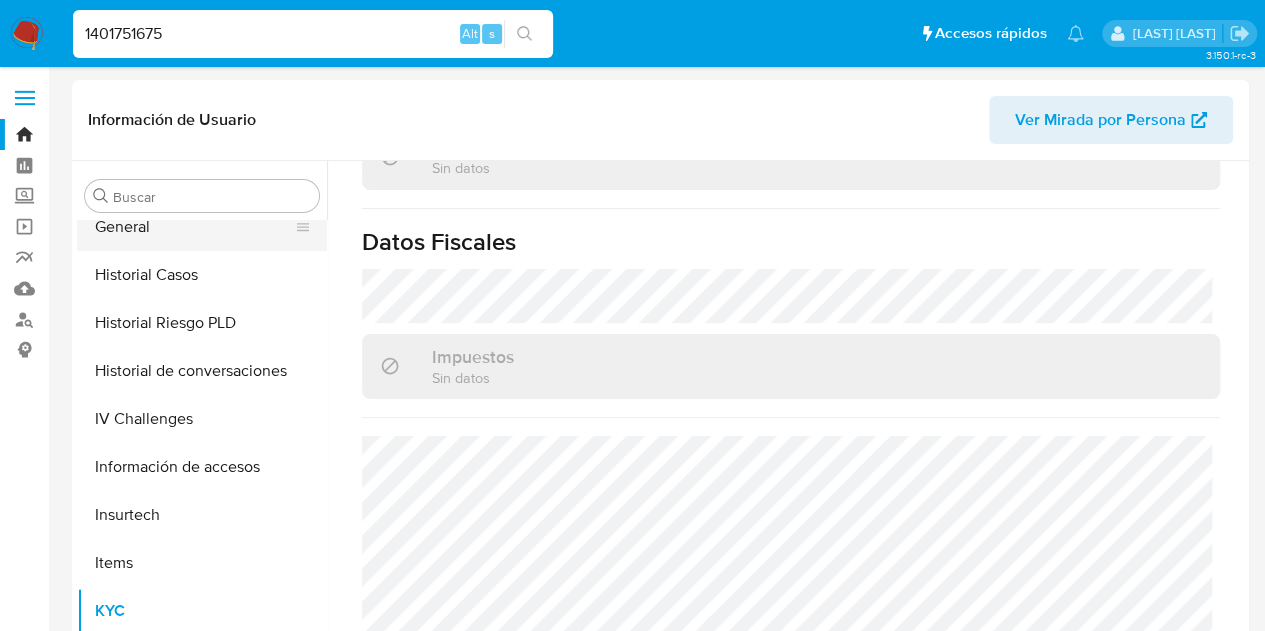 click on "General" at bounding box center [194, 227] 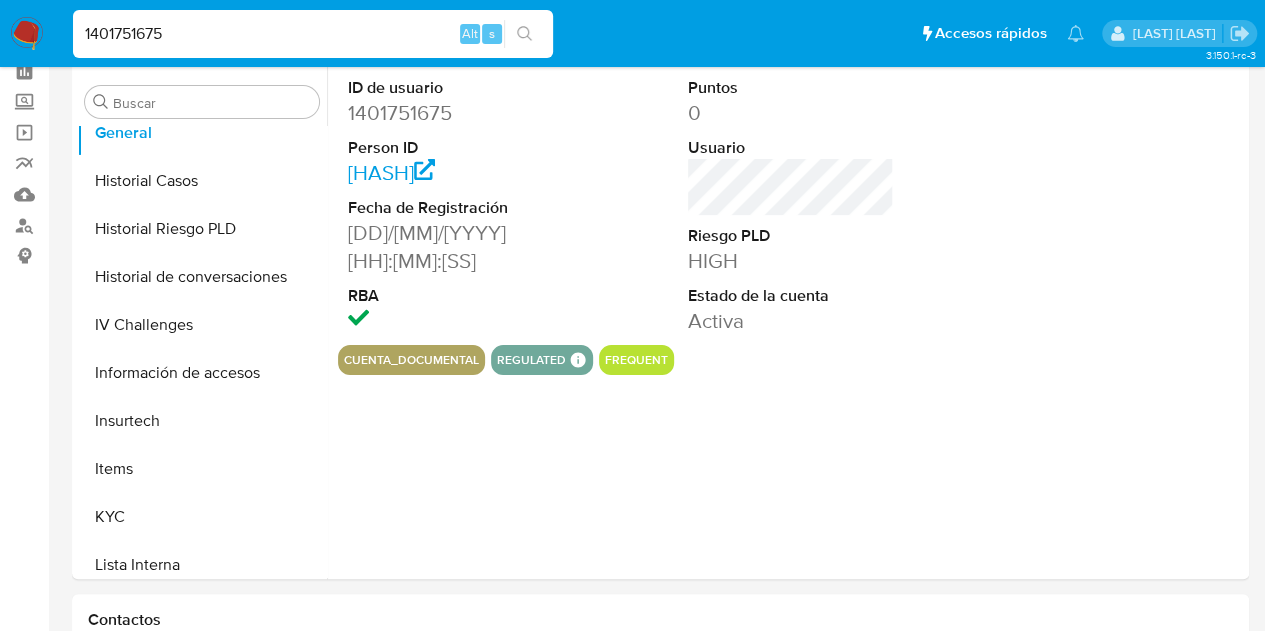 scroll, scrollTop: 200, scrollLeft: 0, axis: vertical 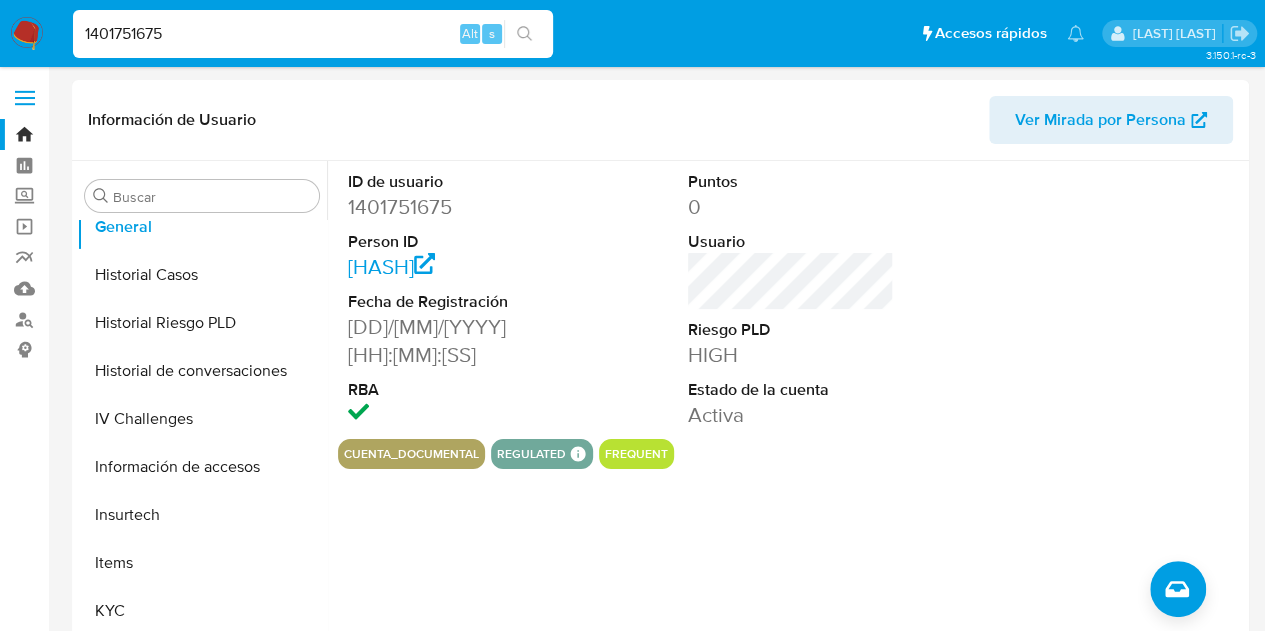 click on "1401751675" at bounding box center (313, 34) 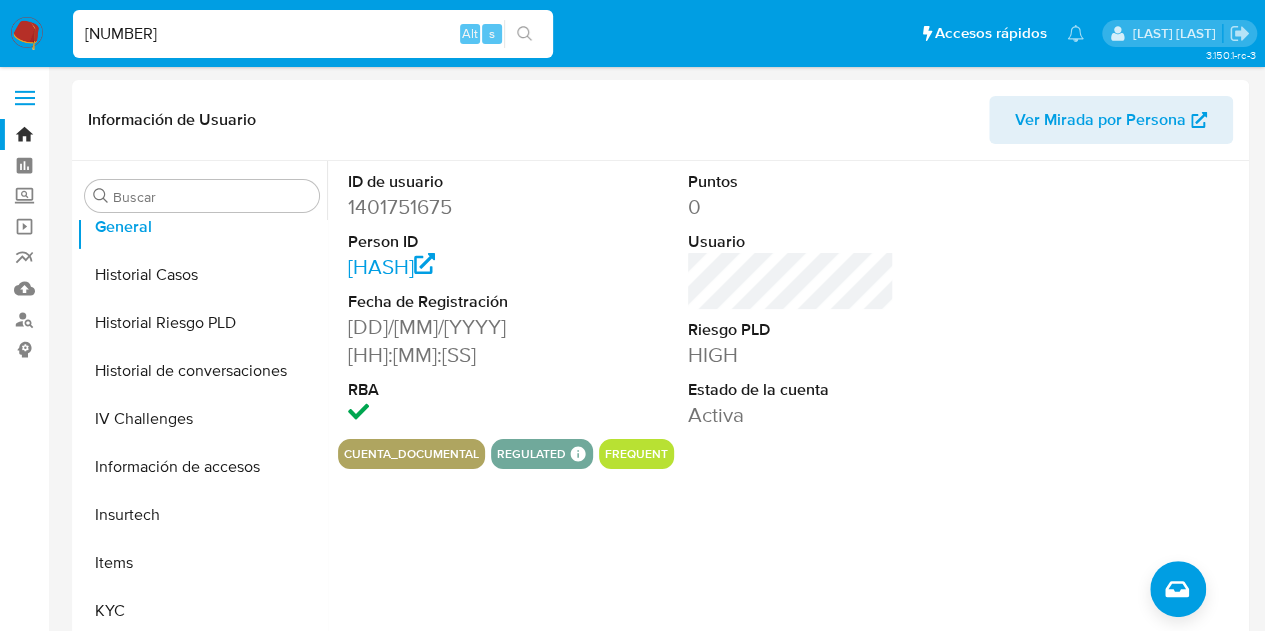 type on "[NUMBER]" 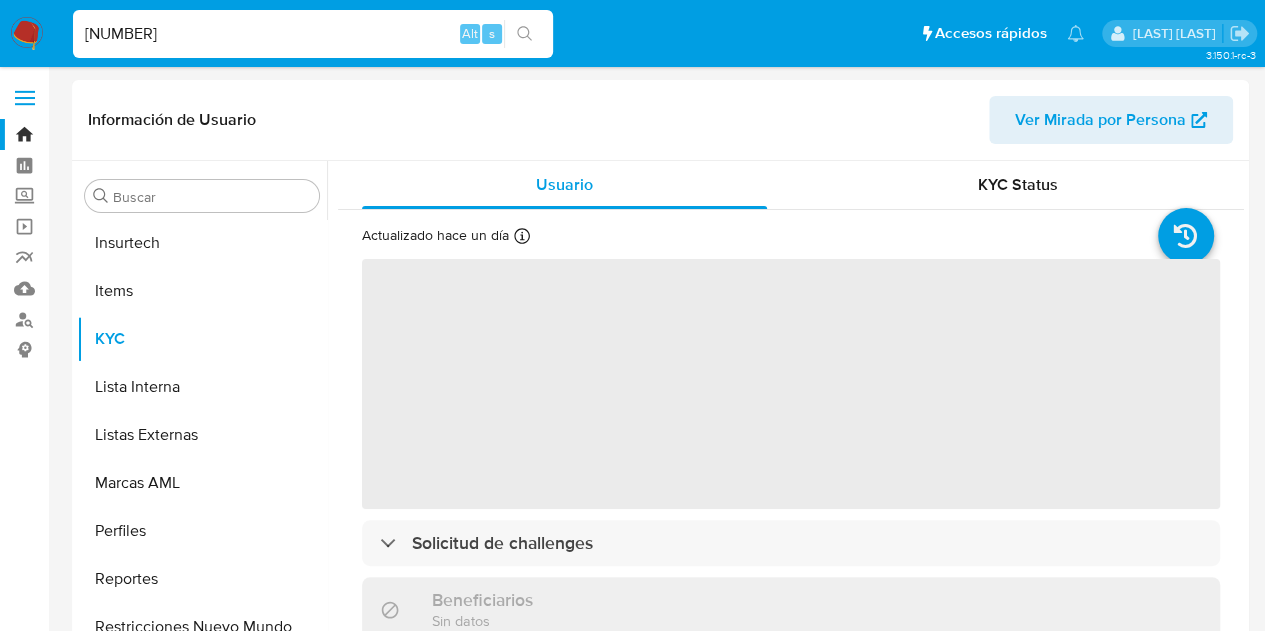 scroll, scrollTop: 845, scrollLeft: 0, axis: vertical 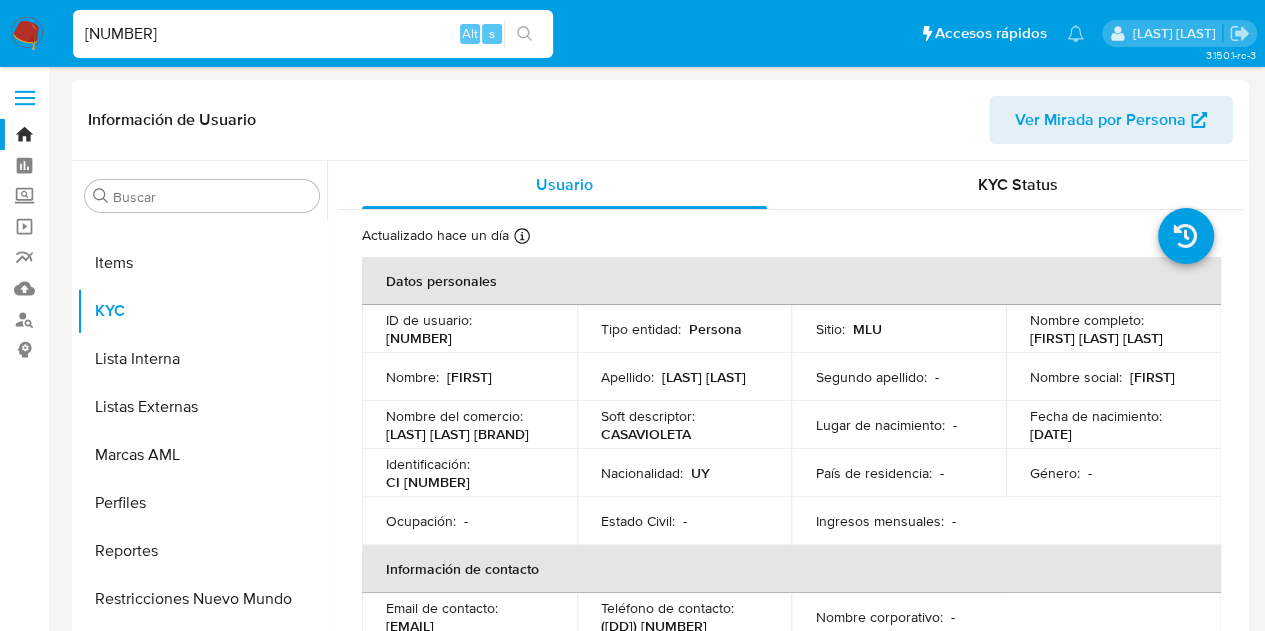select on "10" 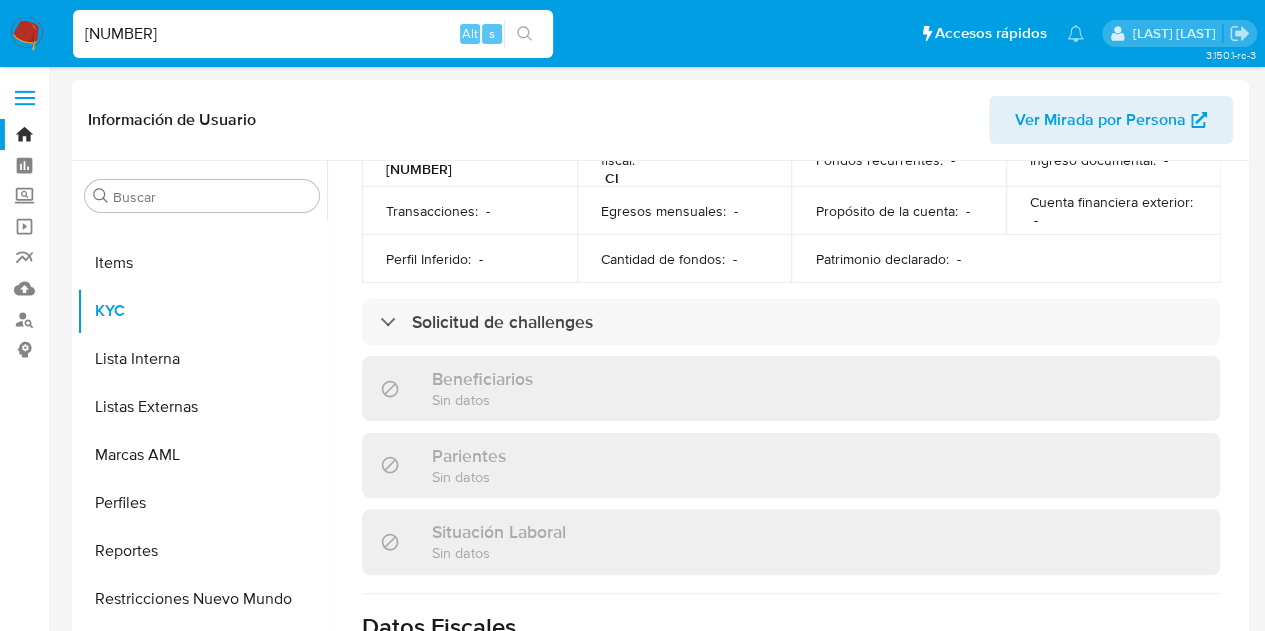 scroll, scrollTop: 1029, scrollLeft: 0, axis: vertical 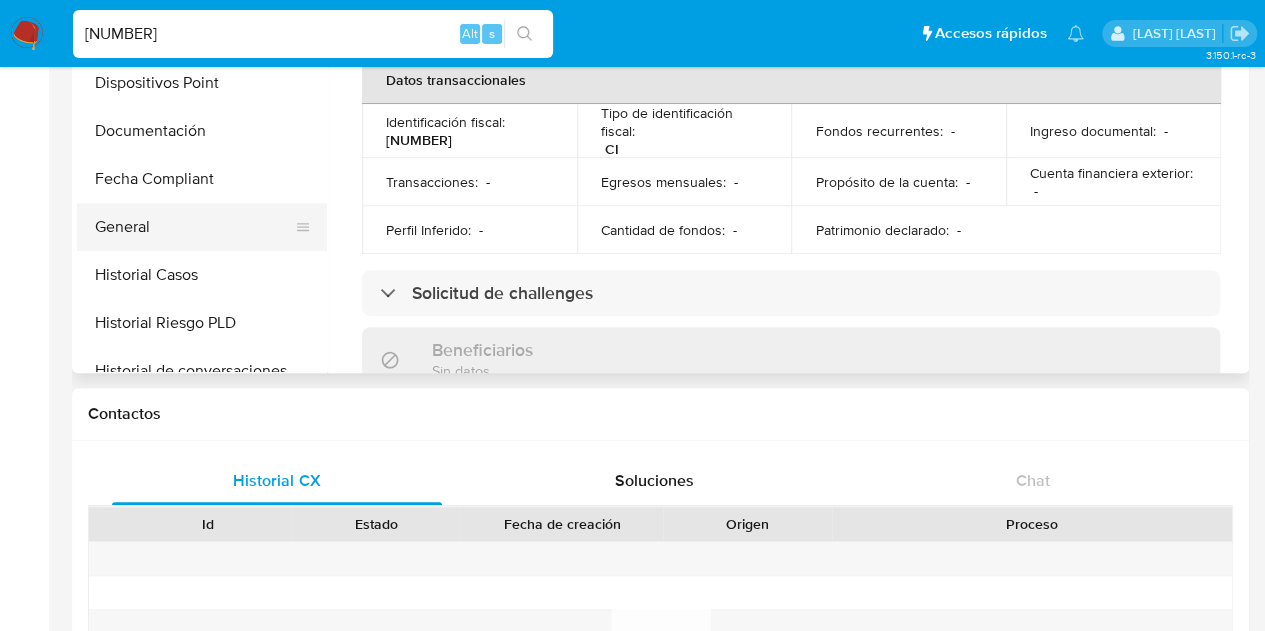 click on "General" at bounding box center (194, 227) 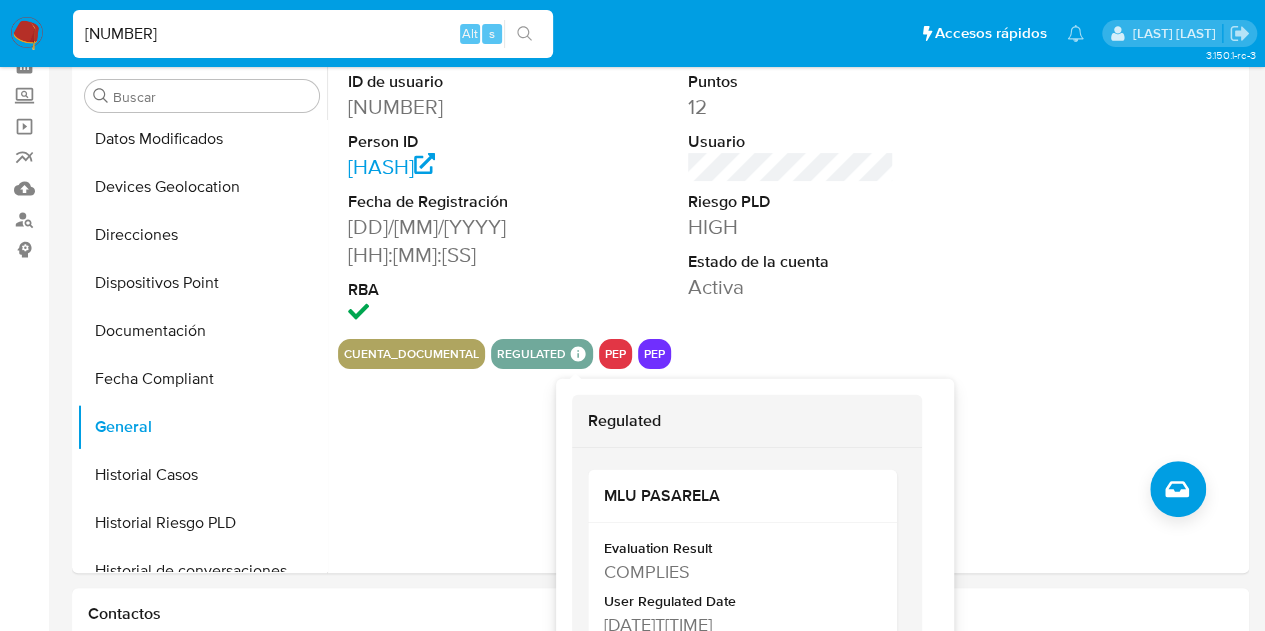 scroll, scrollTop: 200, scrollLeft: 0, axis: vertical 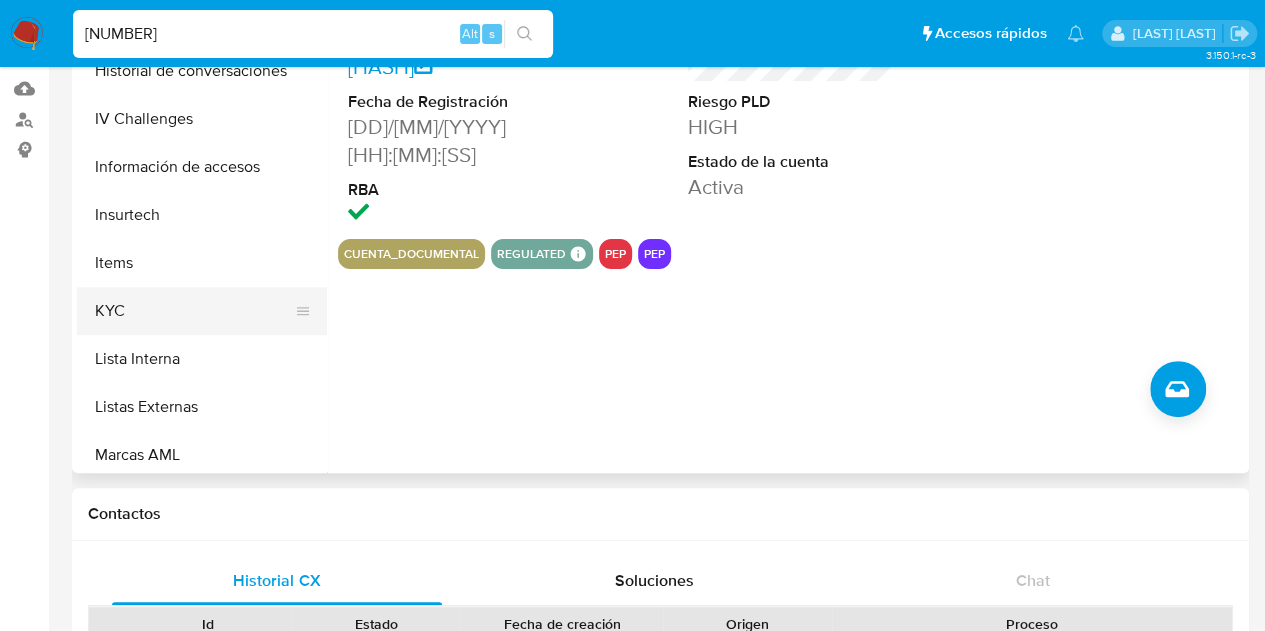 click on "KYC" at bounding box center (194, 311) 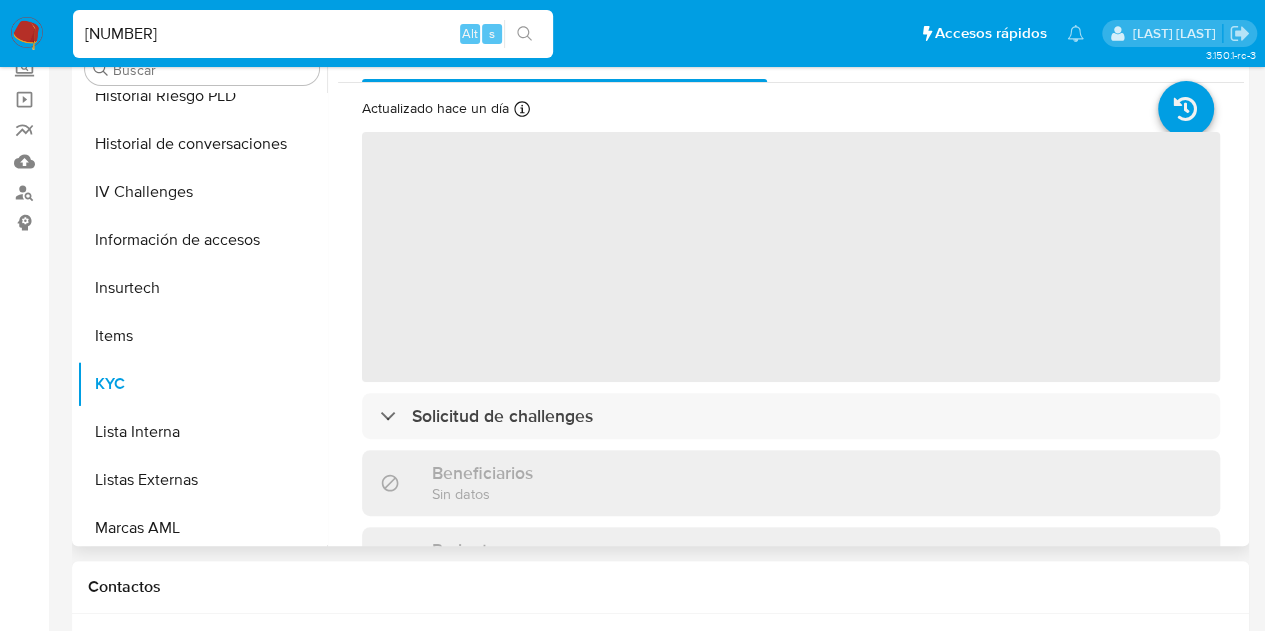 scroll, scrollTop: 0, scrollLeft: 0, axis: both 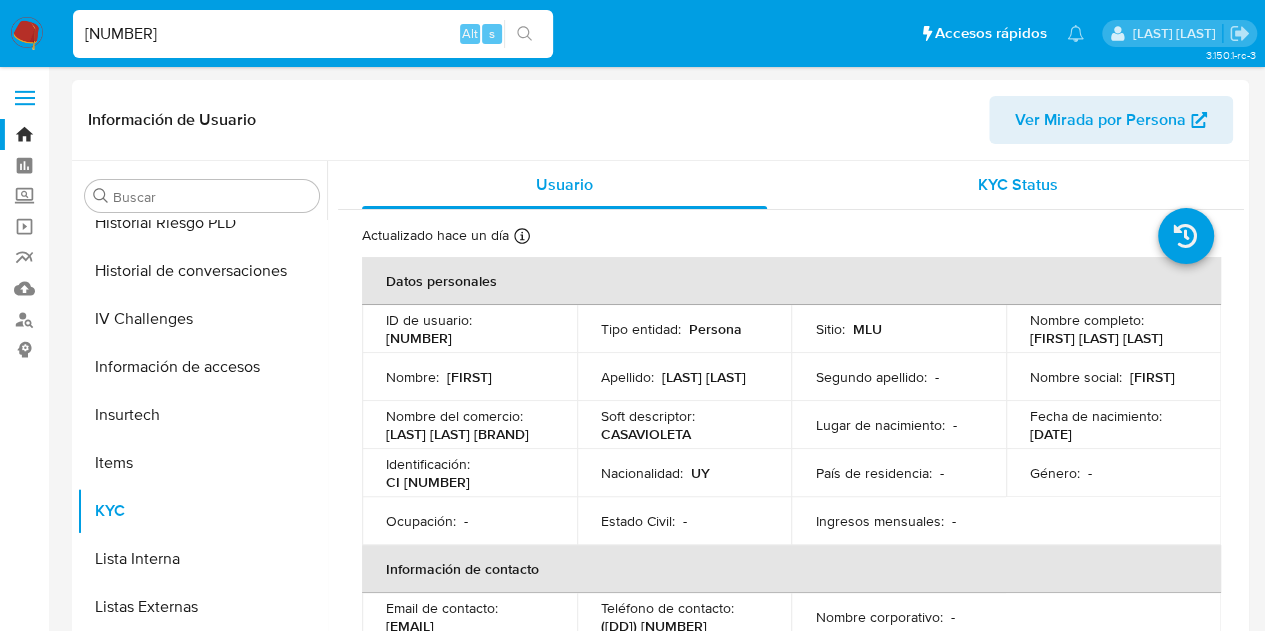 click on "KYC Status" at bounding box center (1017, 185) 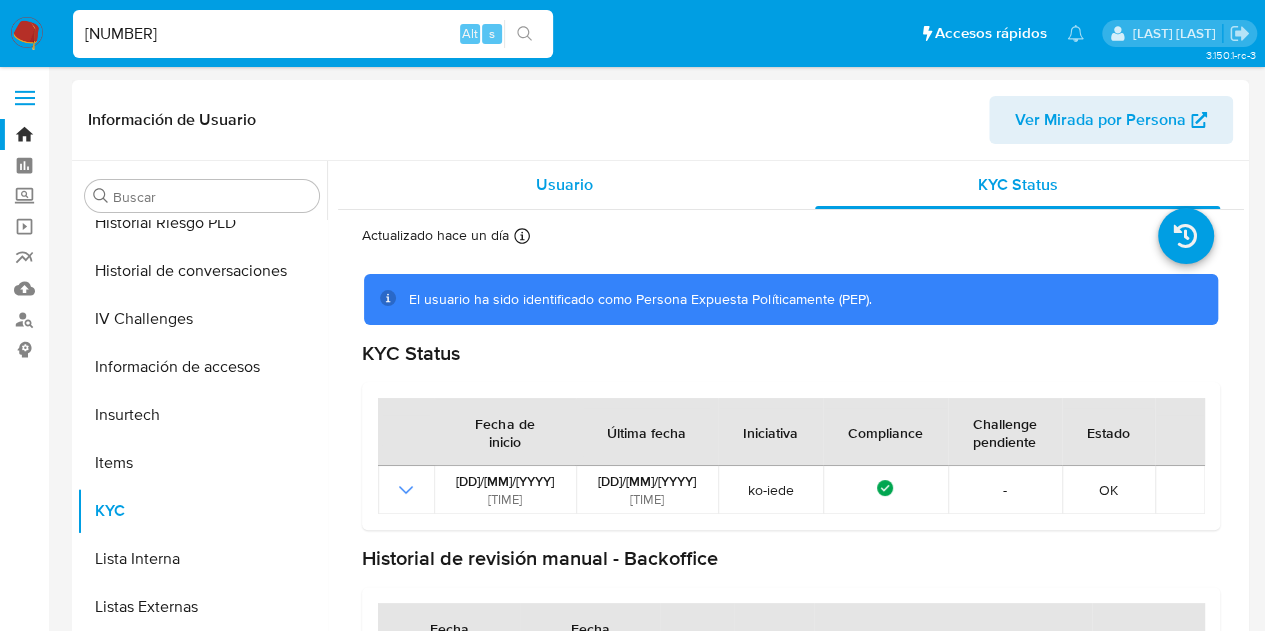 scroll, scrollTop: 76, scrollLeft: 0, axis: vertical 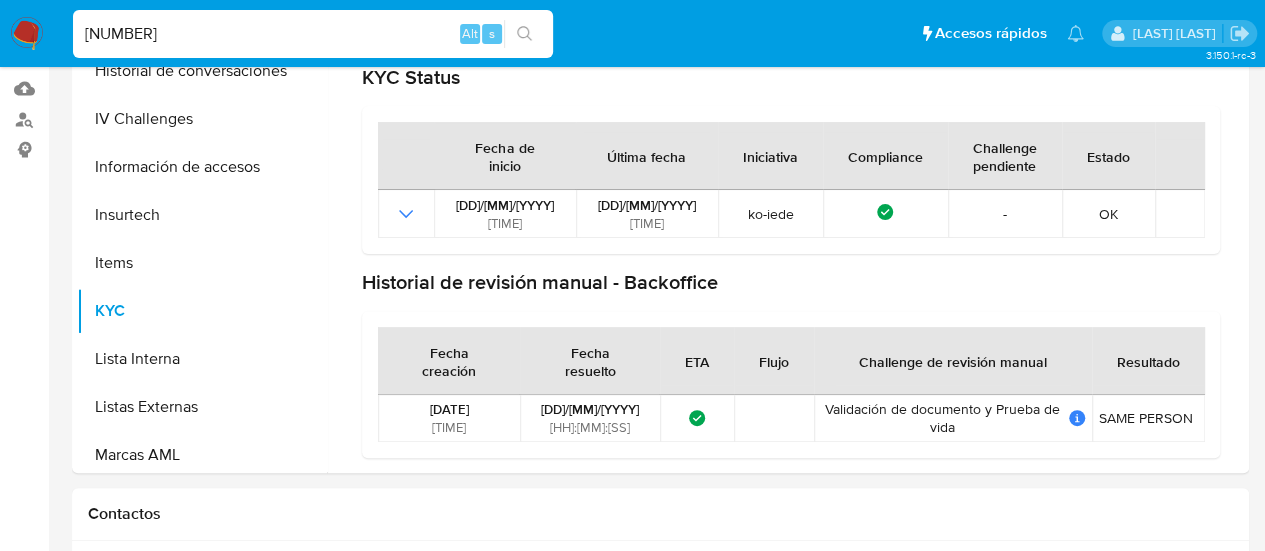 click on "[NUMBER]" at bounding box center (313, 34) 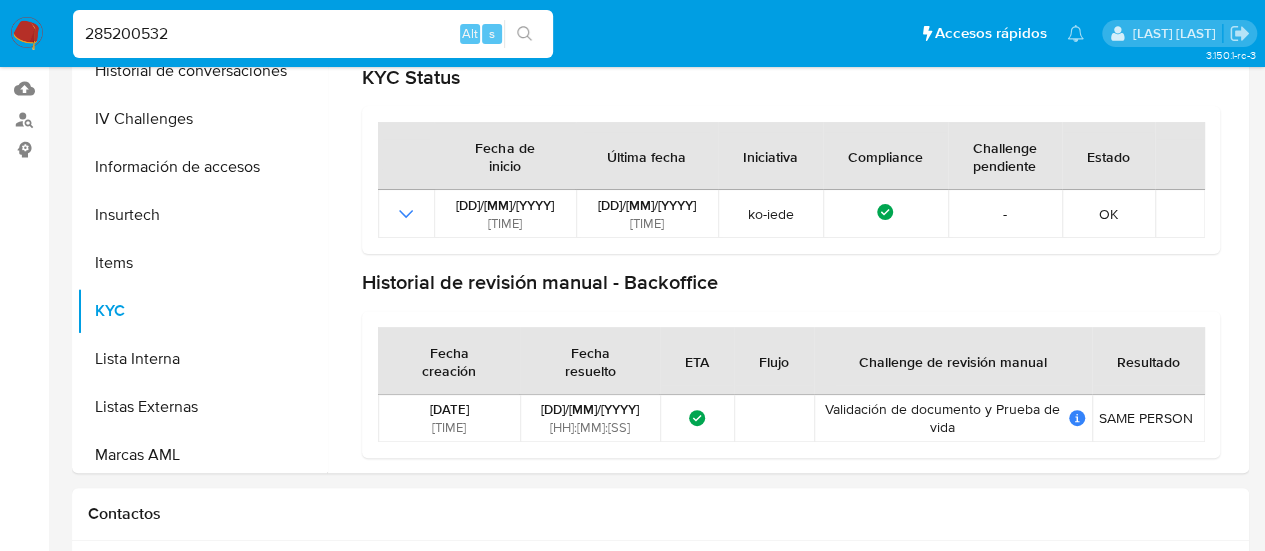 type on "285200532" 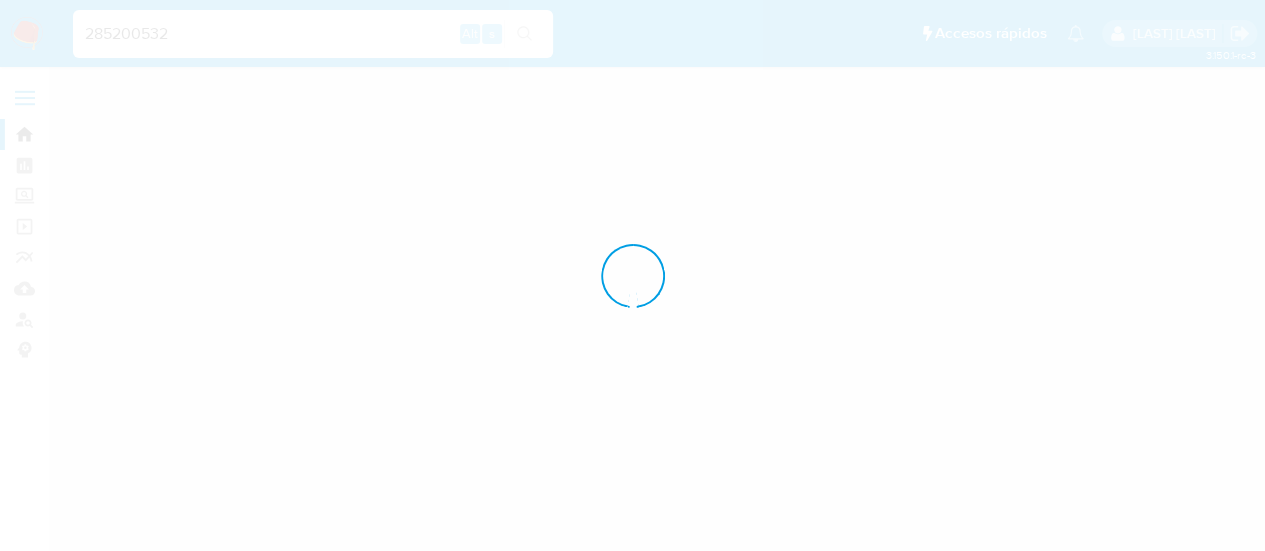 scroll, scrollTop: 0, scrollLeft: 0, axis: both 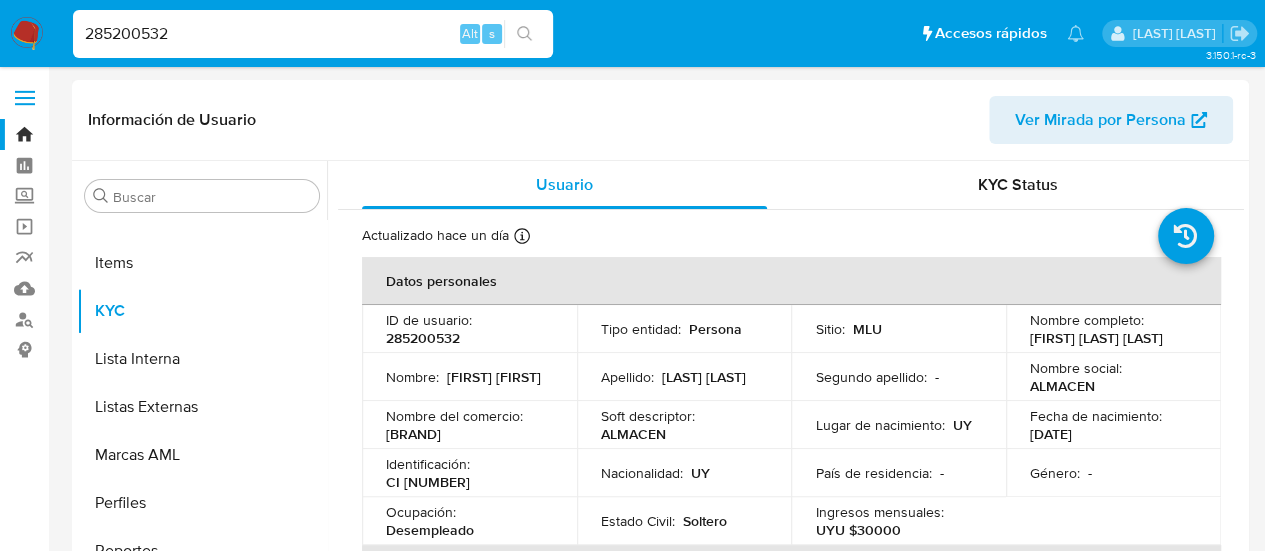 select on "10" 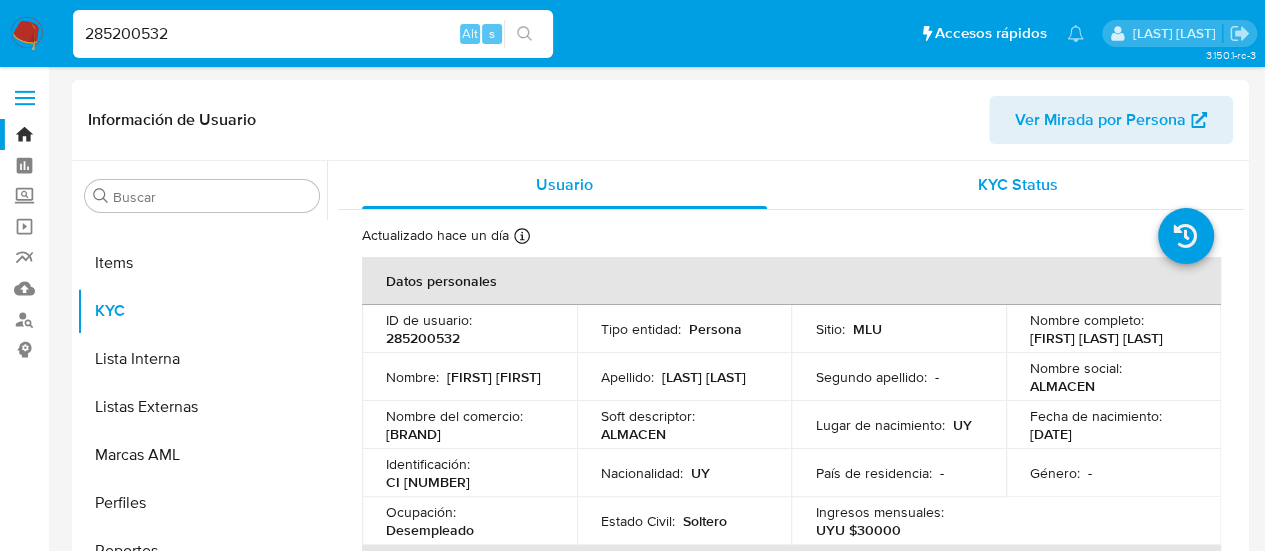 click on "KYC Status" at bounding box center [1017, 185] 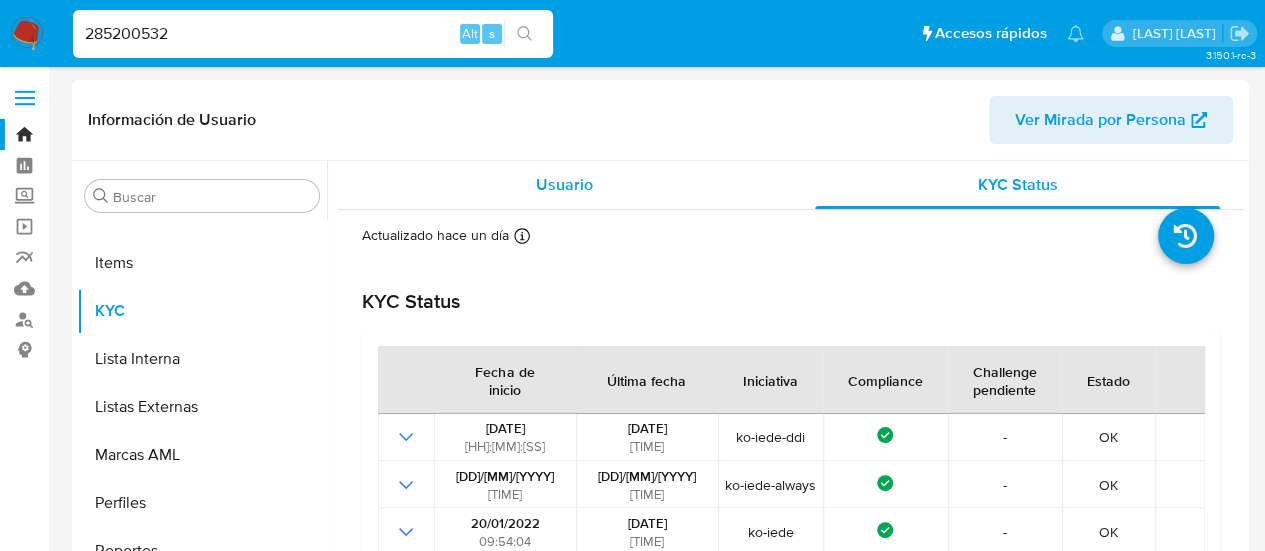 click on "Usuario" at bounding box center (564, 185) 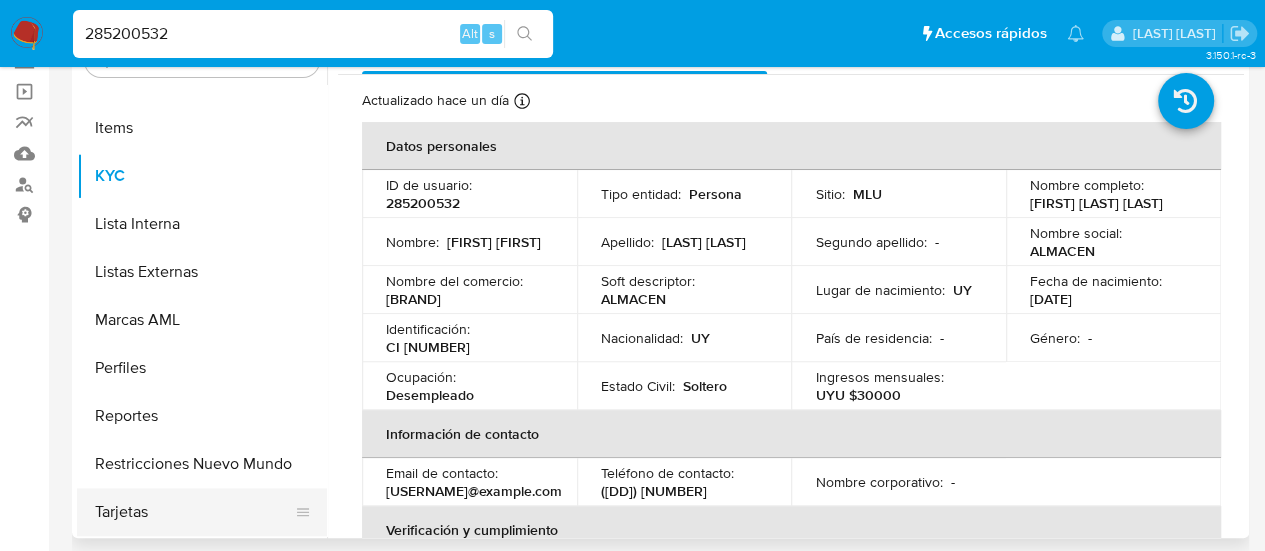 scroll, scrollTop: 300, scrollLeft: 0, axis: vertical 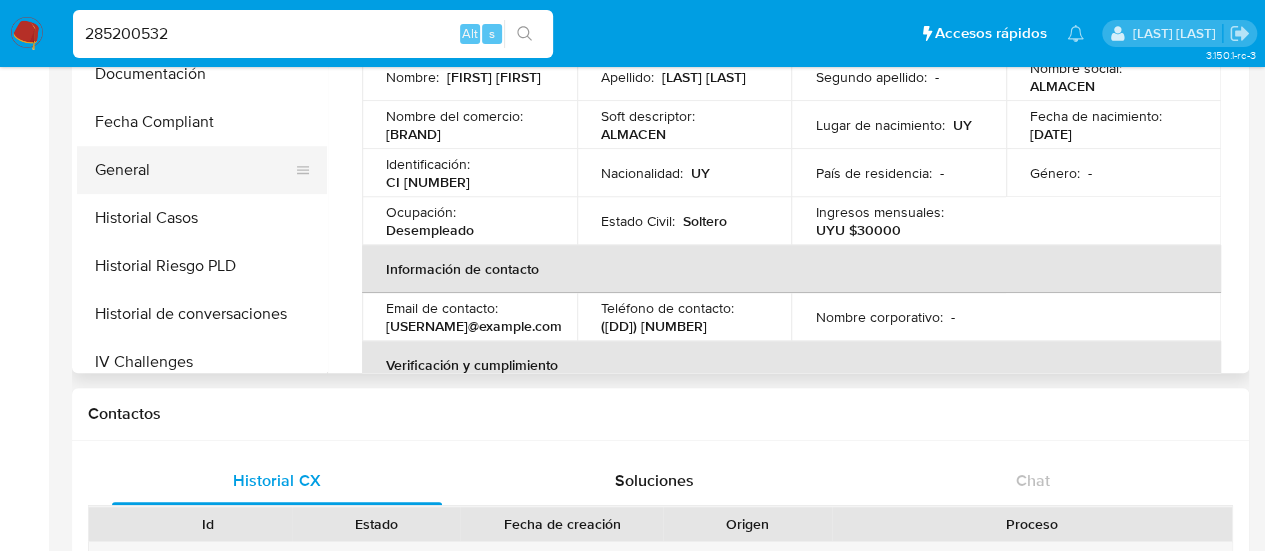click on "General" at bounding box center (194, 170) 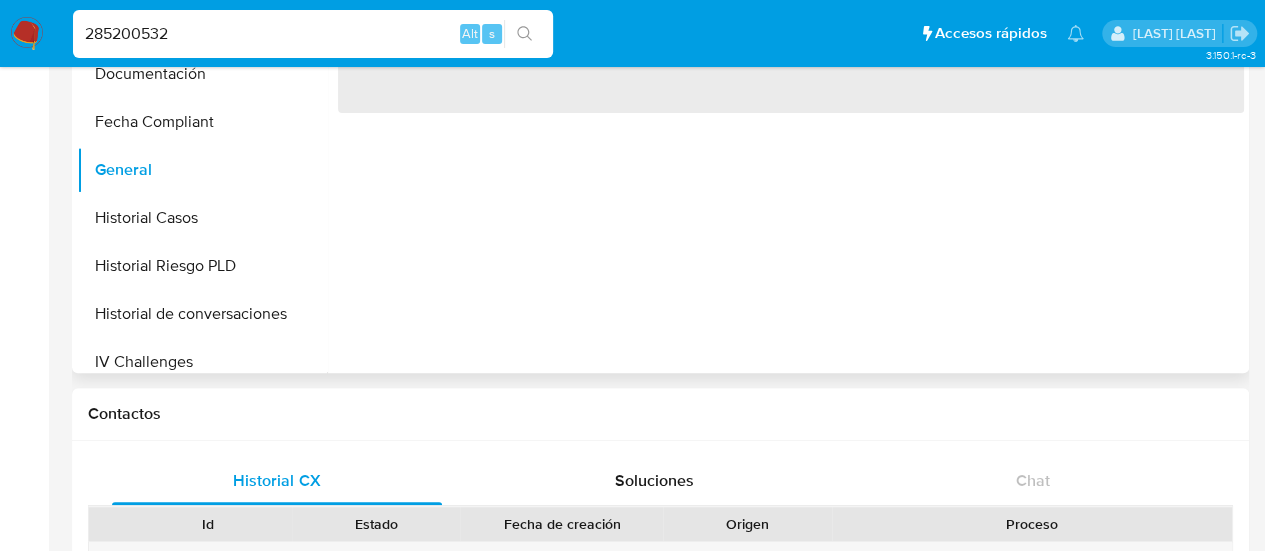 scroll, scrollTop: 100, scrollLeft: 0, axis: vertical 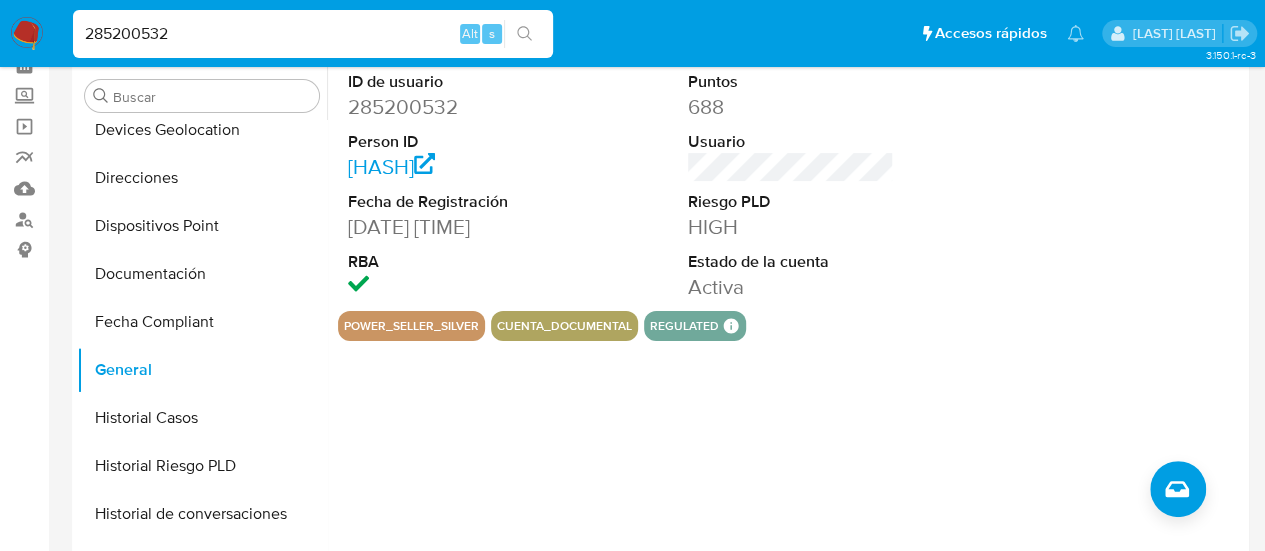 type 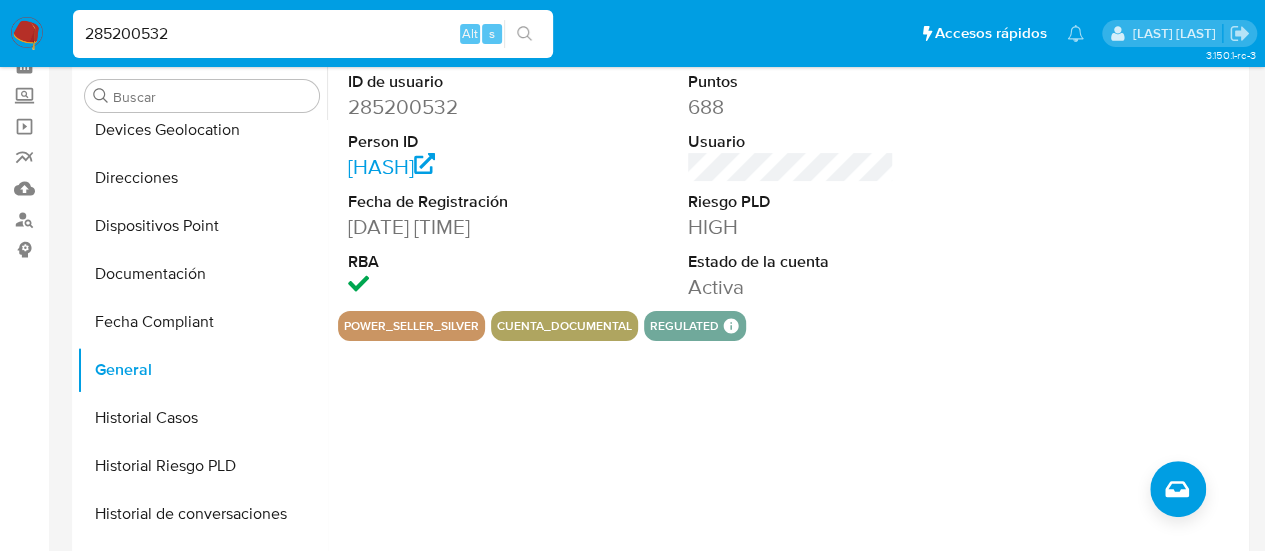 click on "285200532" at bounding box center (313, 34) 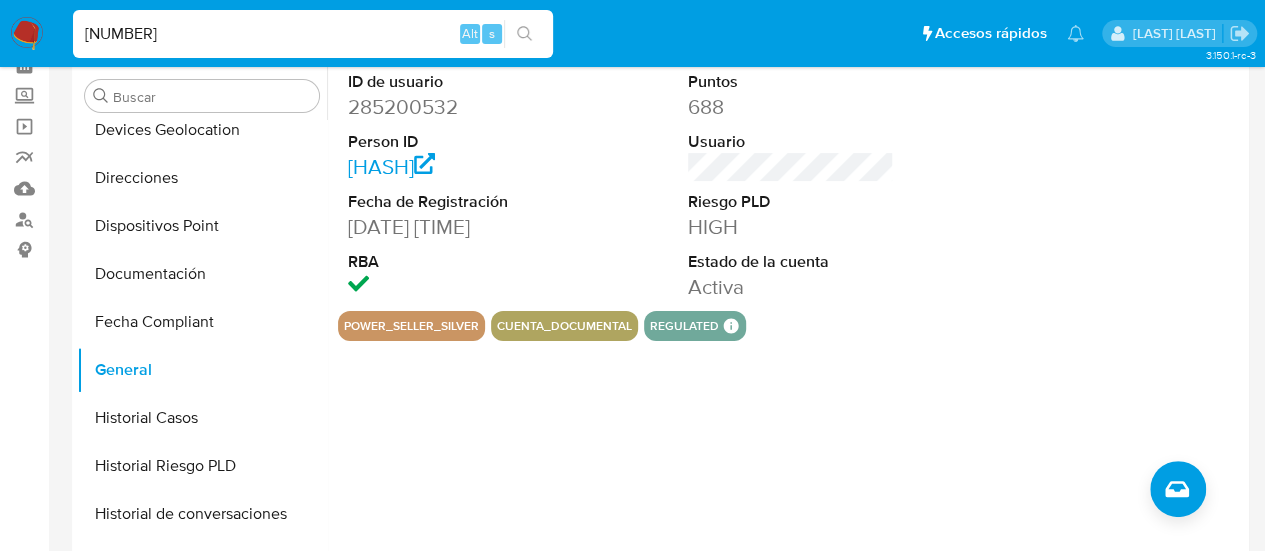 type on "[NUMBER]" 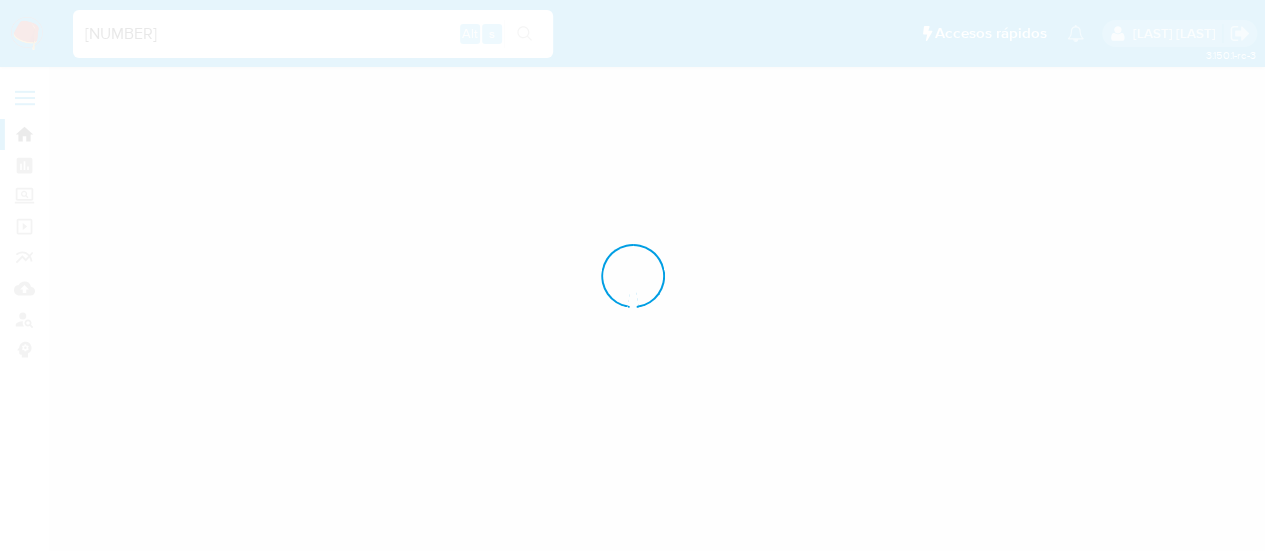 scroll, scrollTop: 0, scrollLeft: 0, axis: both 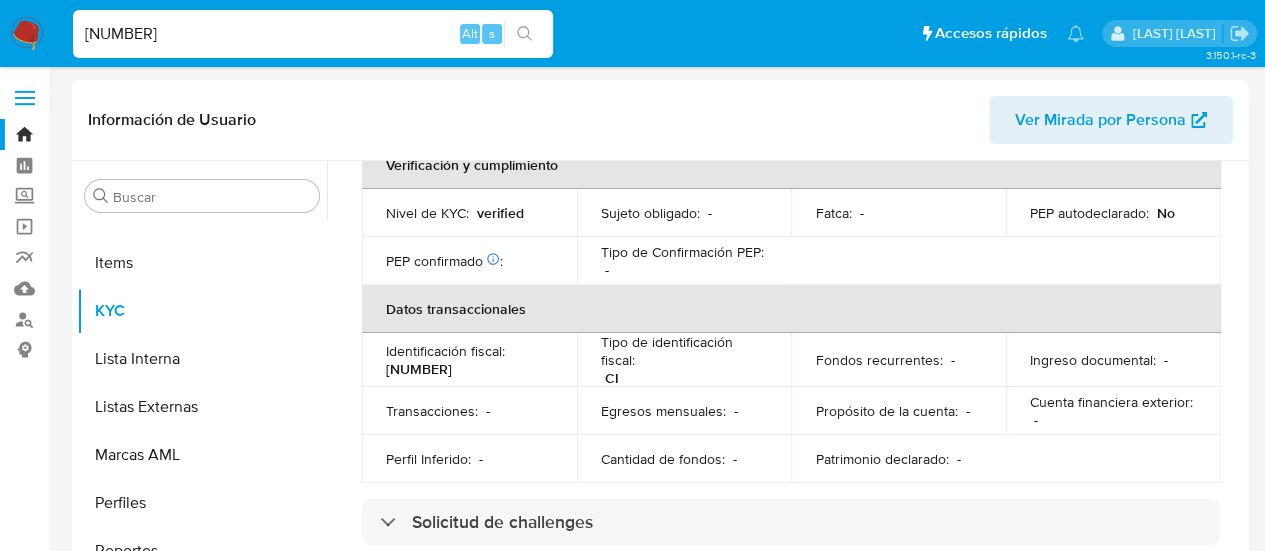 select on "10" 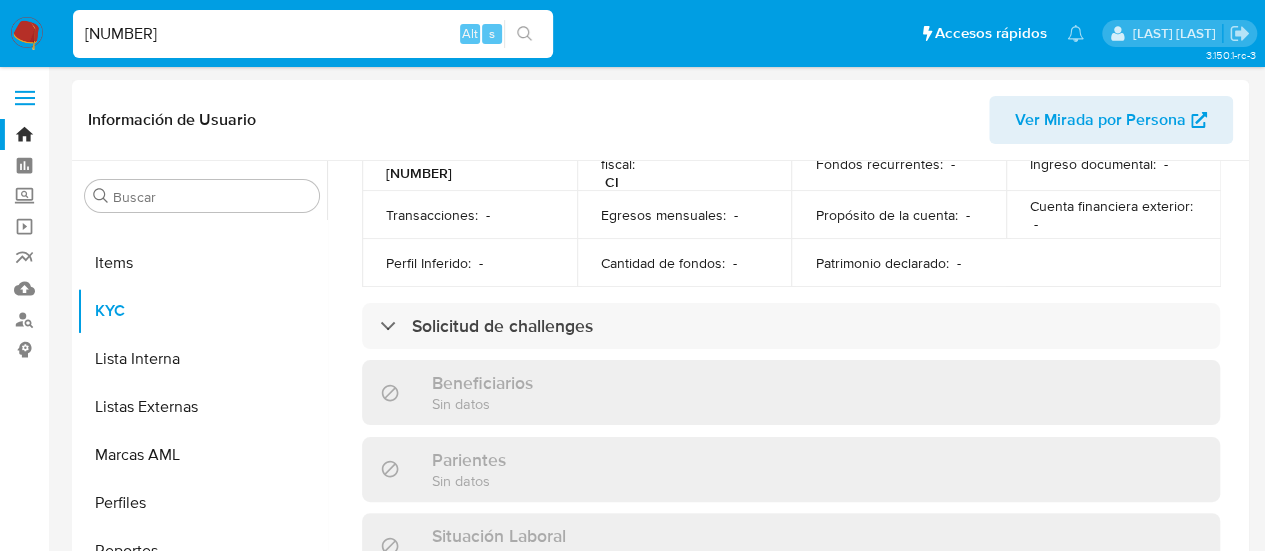 scroll, scrollTop: 800, scrollLeft: 0, axis: vertical 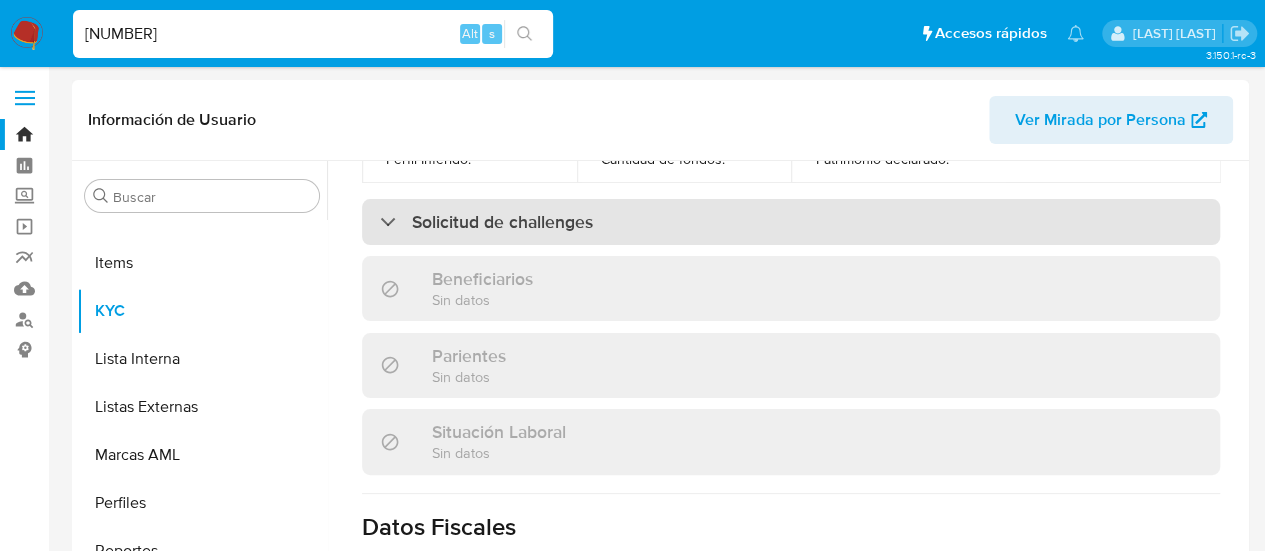 click on "Solicitud de challenges" at bounding box center [791, 222] 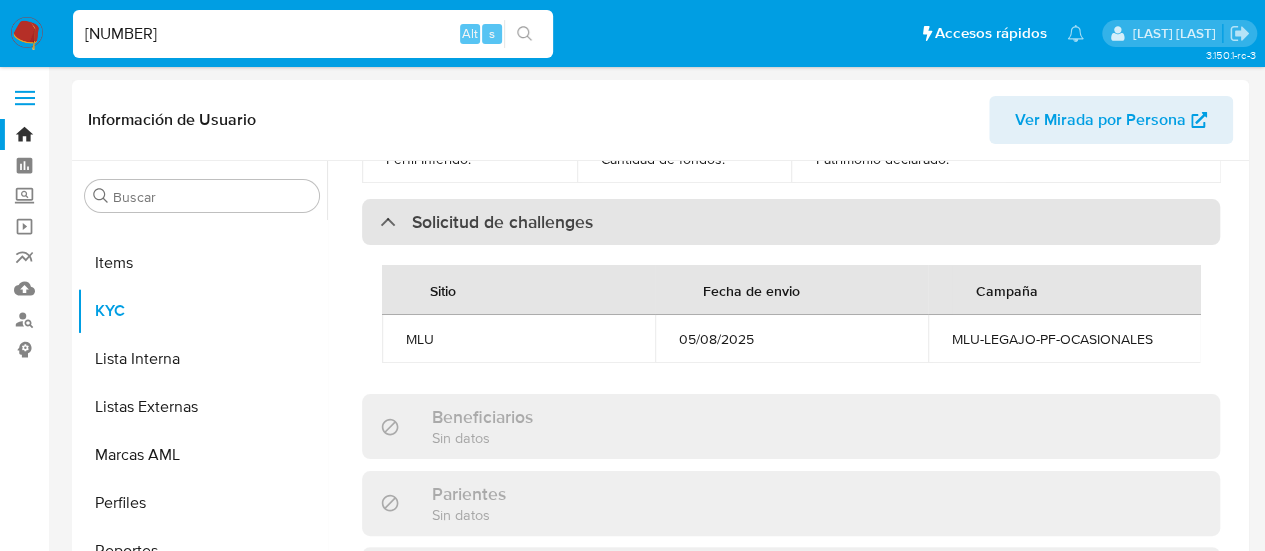 click on "Solicitud de challenges" at bounding box center (791, 222) 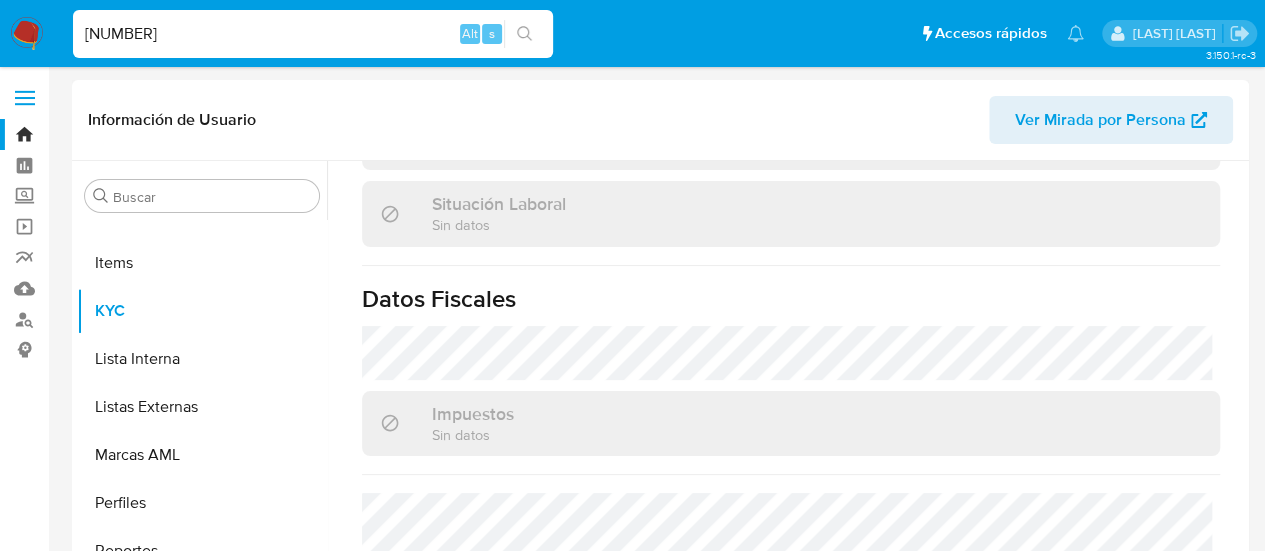 scroll, scrollTop: 1035, scrollLeft: 0, axis: vertical 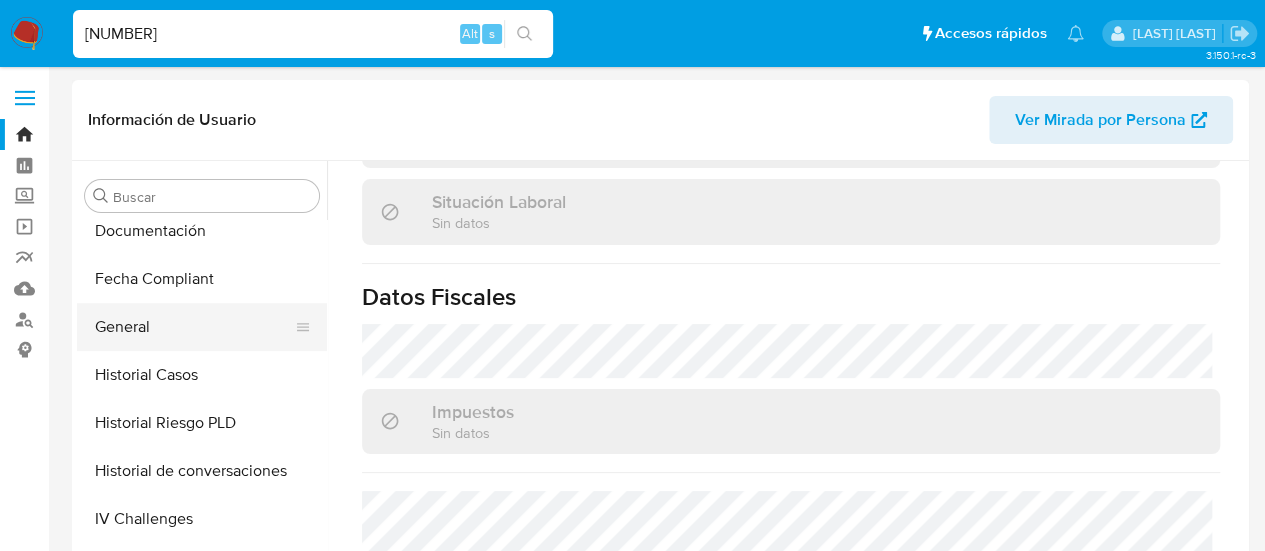 click on "General" at bounding box center [194, 327] 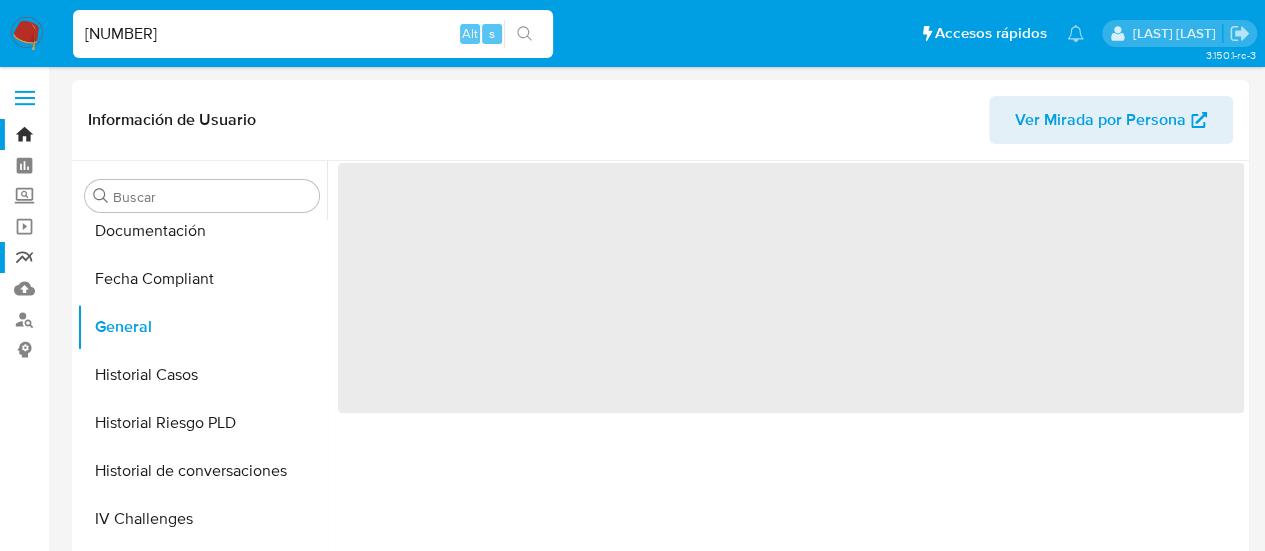 scroll, scrollTop: 0, scrollLeft: 0, axis: both 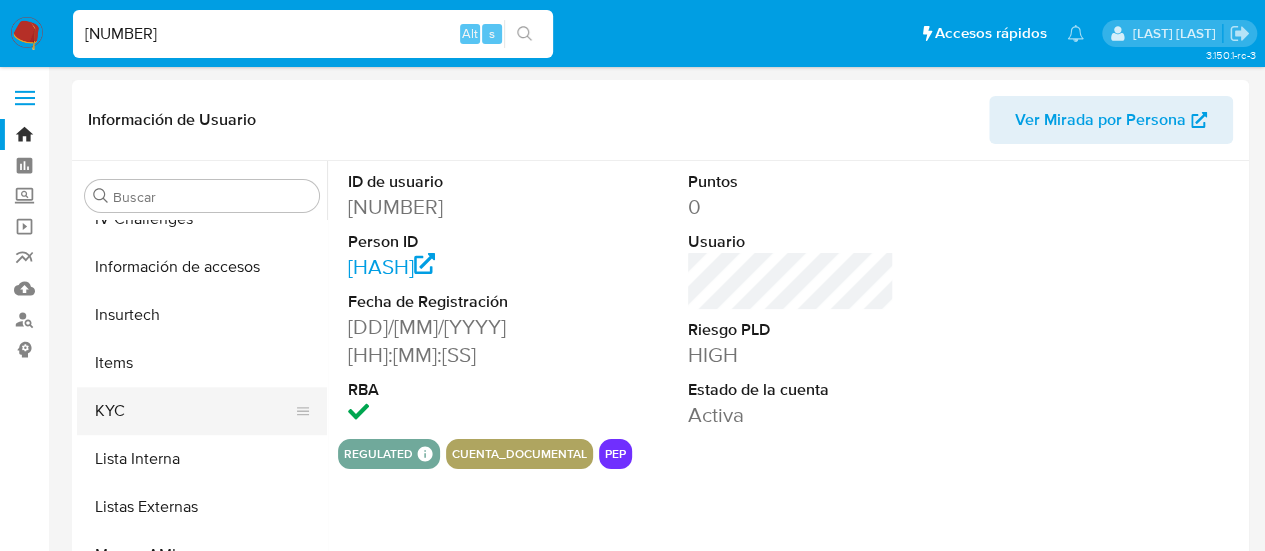 click on "KYC" at bounding box center [194, 411] 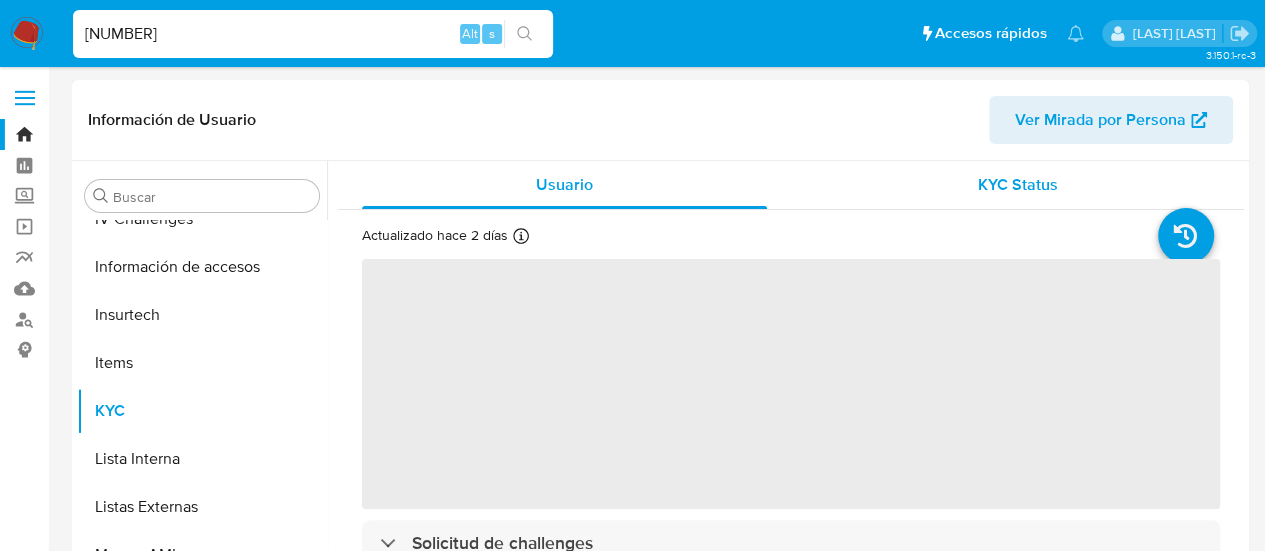 click on "KYC Status" at bounding box center (1017, 185) 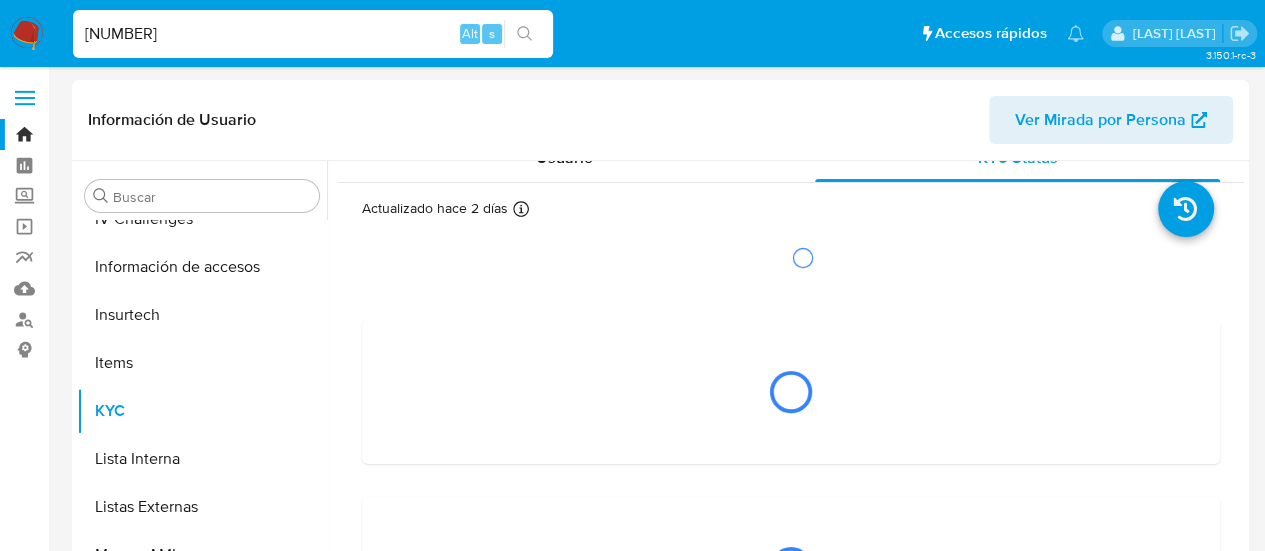 scroll, scrollTop: 42, scrollLeft: 0, axis: vertical 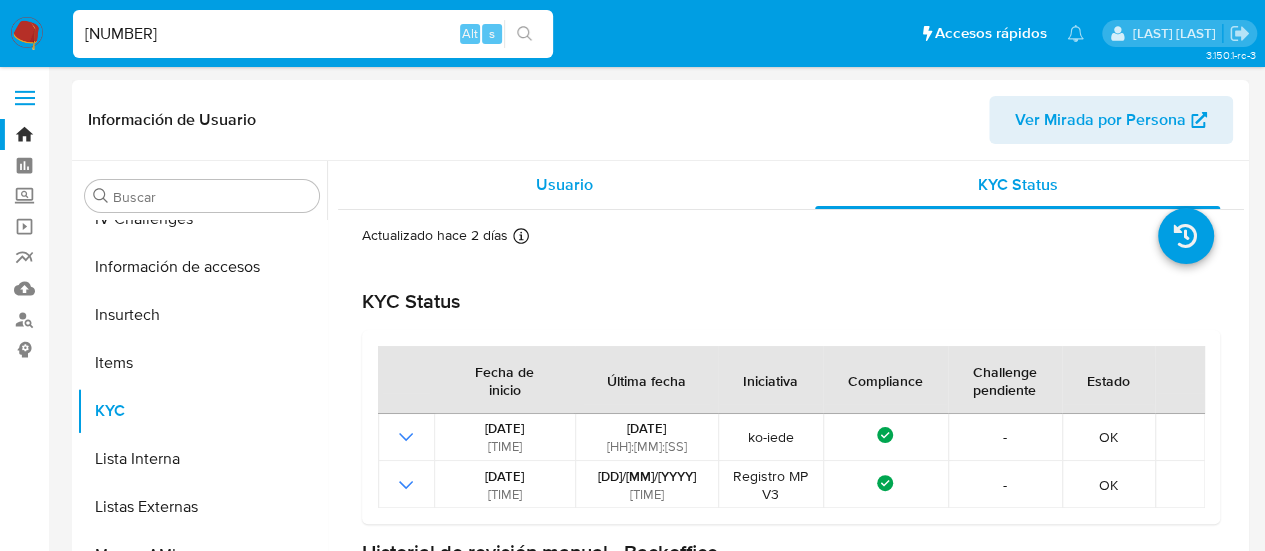 click on "Usuario" at bounding box center [564, 185] 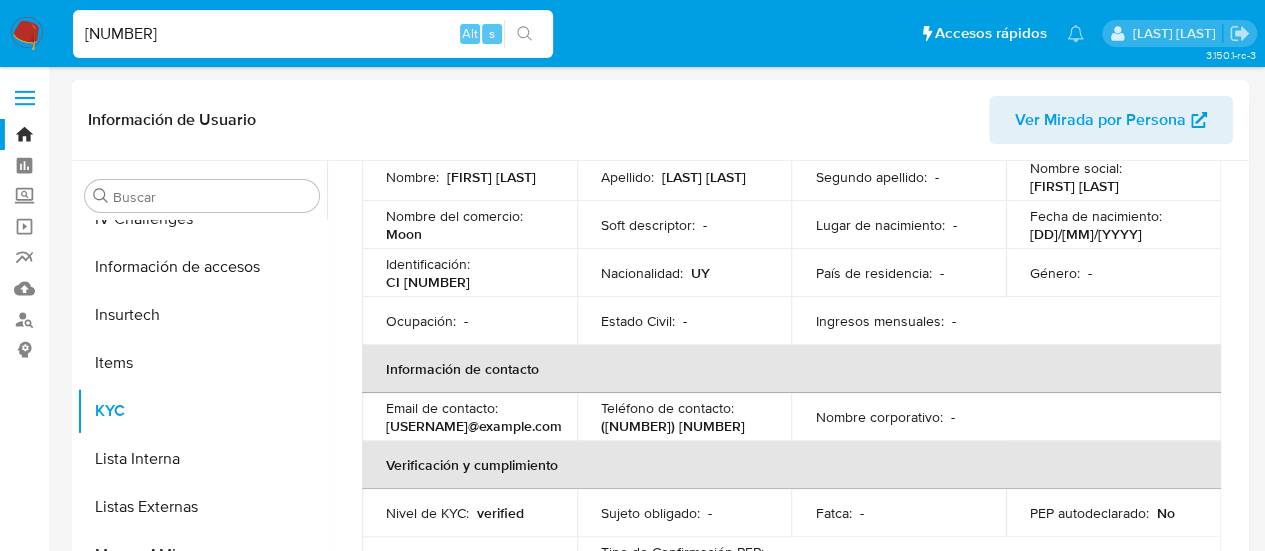 click on "Estado Civil :    -" at bounding box center [684, 321] 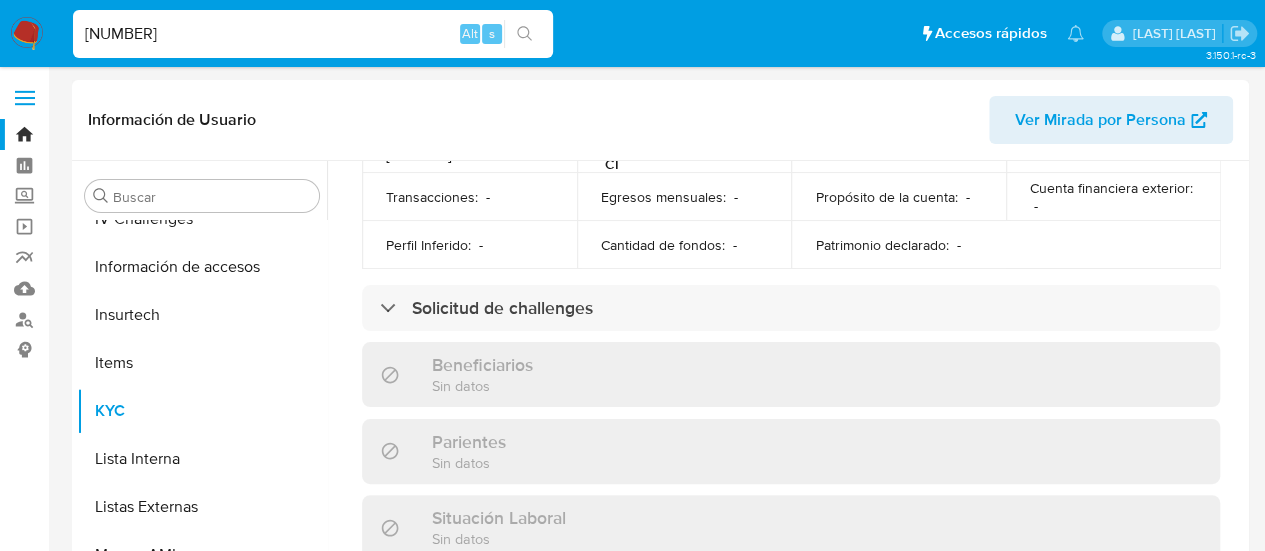 scroll, scrollTop: 800, scrollLeft: 0, axis: vertical 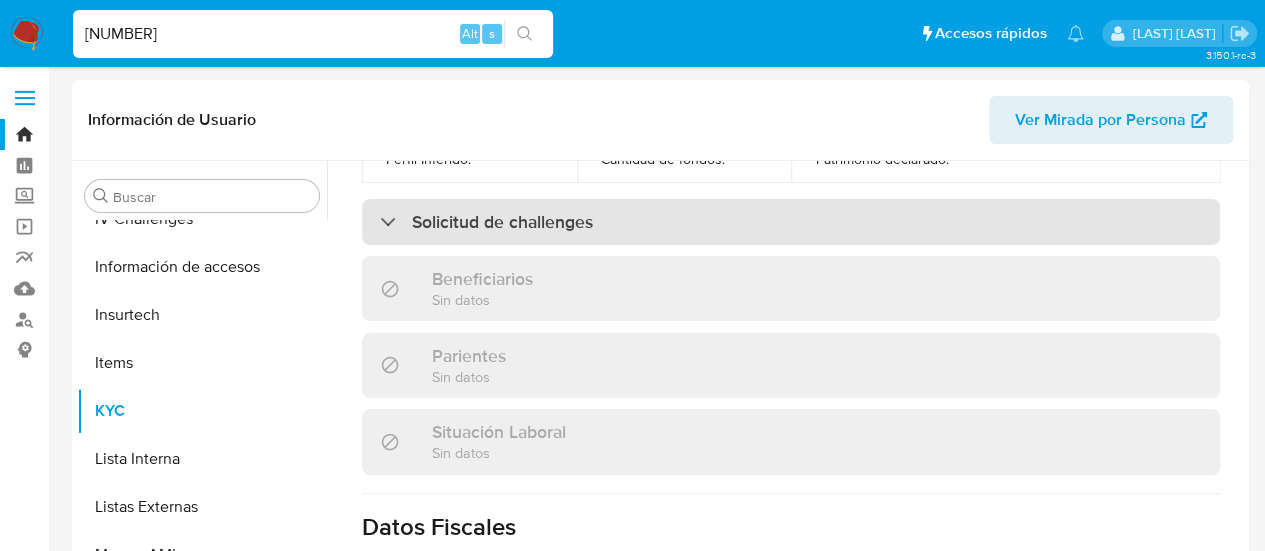 click on "Solicitud de challenges" at bounding box center (791, 222) 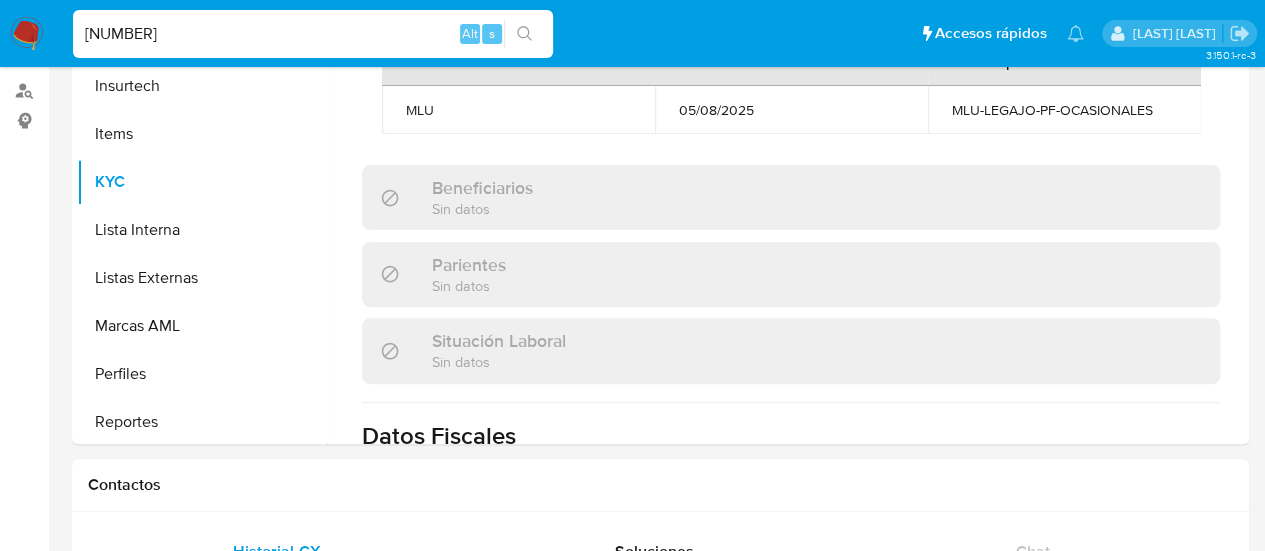 scroll, scrollTop: 0, scrollLeft: 0, axis: both 